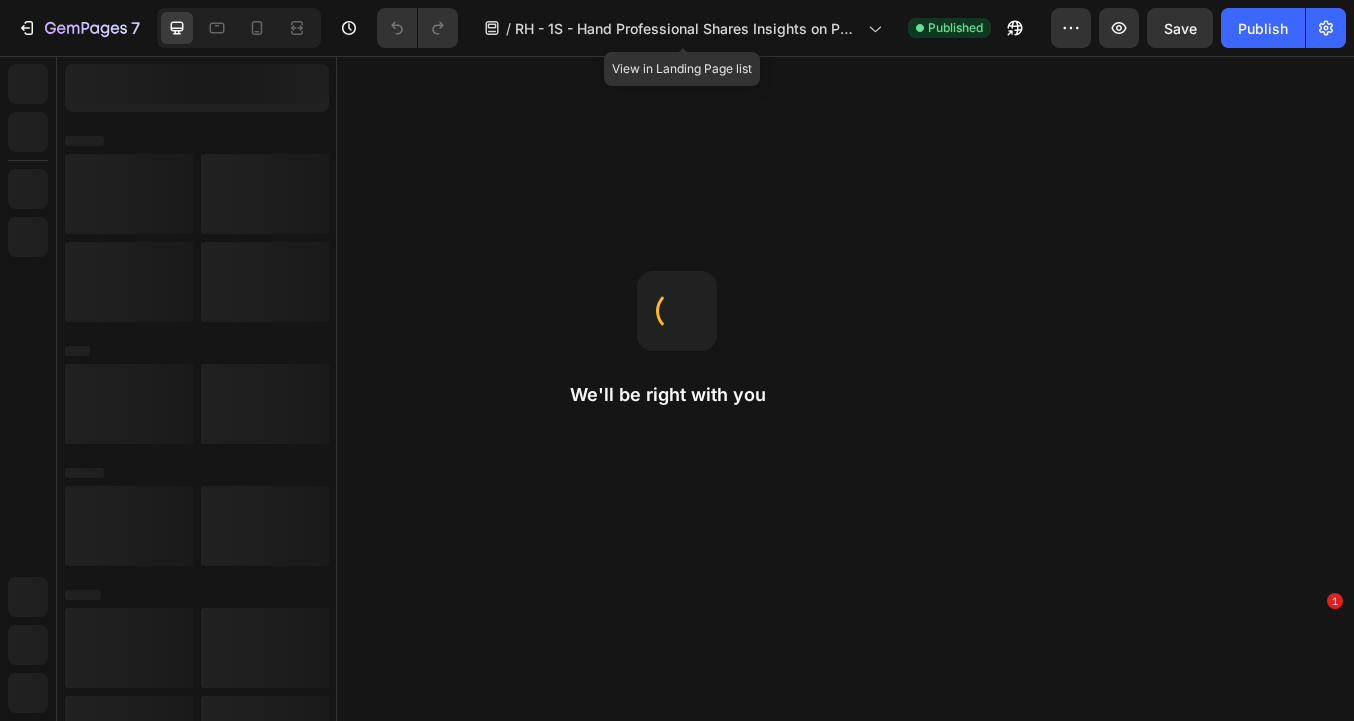 scroll, scrollTop: 0, scrollLeft: 0, axis: both 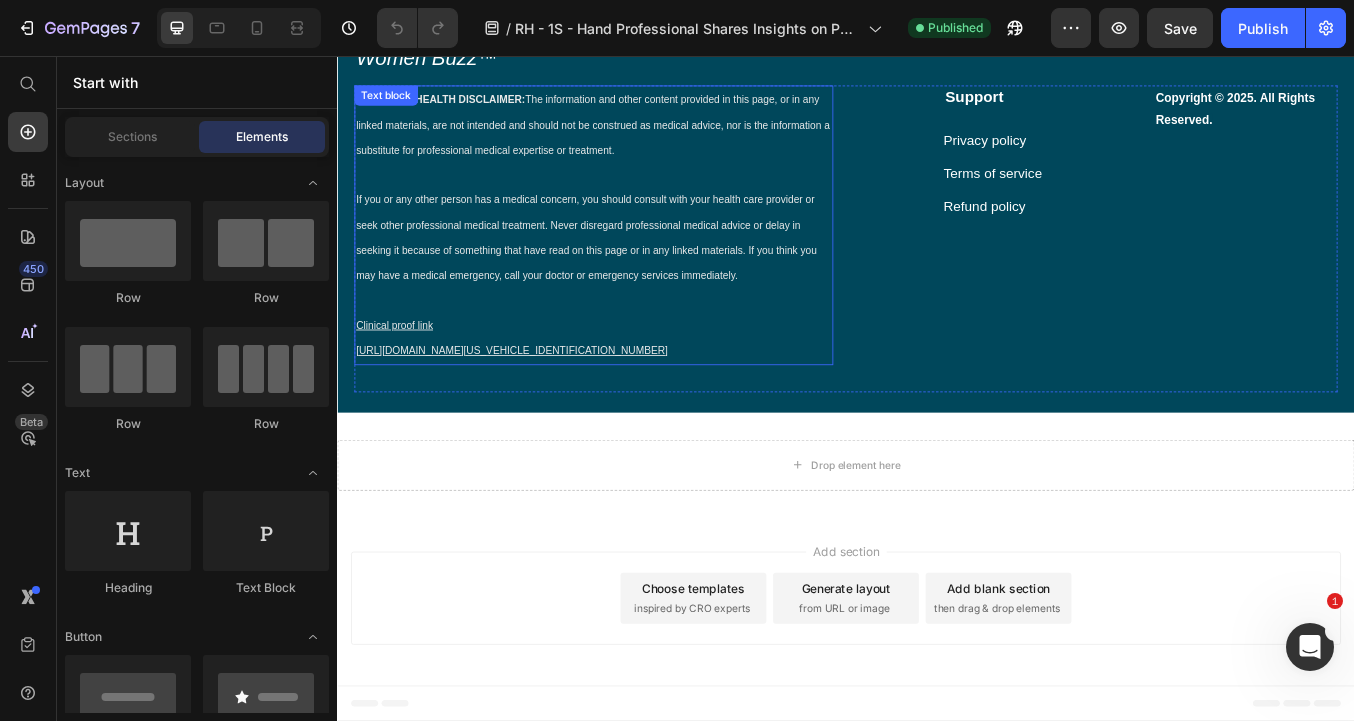 click on "If you or any other person has a medical concern, you should consult with your health care provider or seek other professional medical treatment. Never disregard professional medical advice or delay in seeking it because of something that have read on this page or in any linked materials. If you think you may have a medical emergency, call your doctor or emergency services immediately. Clinical proof link" at bounding box center [639, 300] 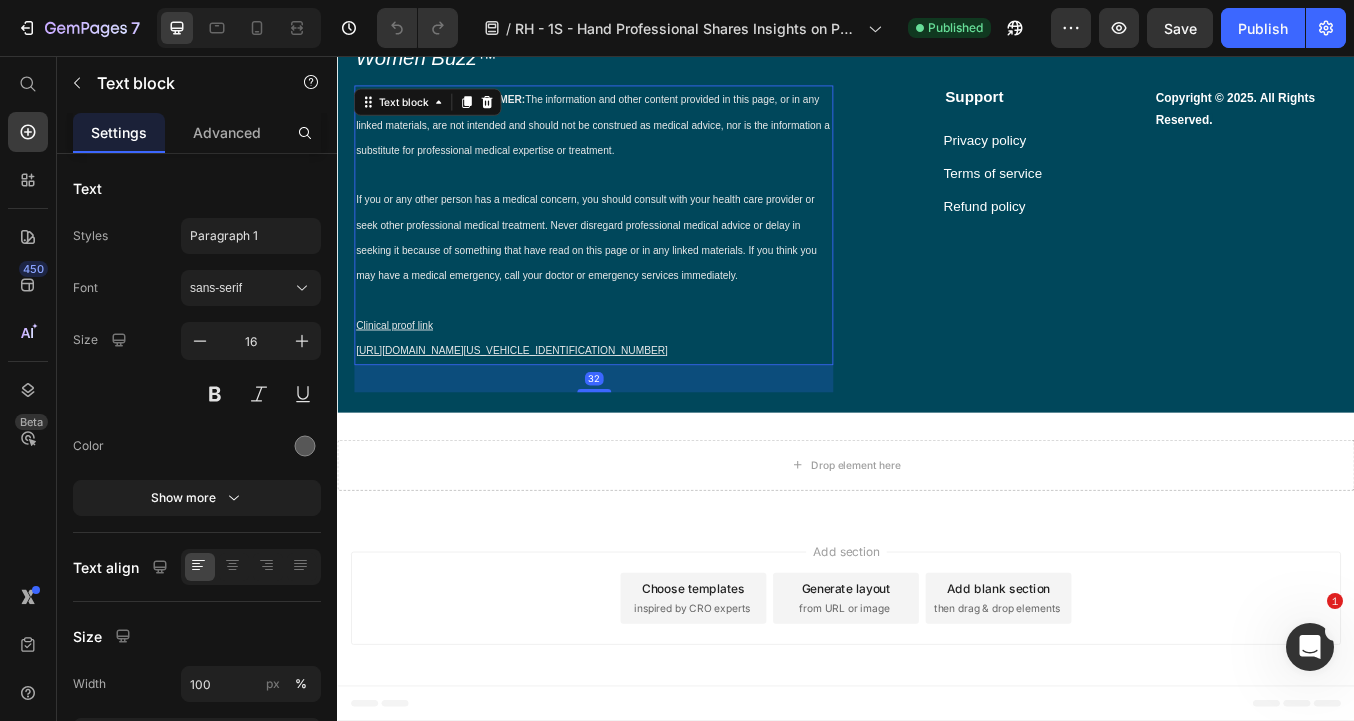 click on "If you or any other person has a medical concern, you should consult with your health care provider or seek other professional medical treatment. Never disregard professional medical advice or delay in seeking it because of something that have read on this page or in any linked materials. If you think you may have a medical emergency, call your doctor or emergency services immediately. Clinical proof link" at bounding box center (639, 300) 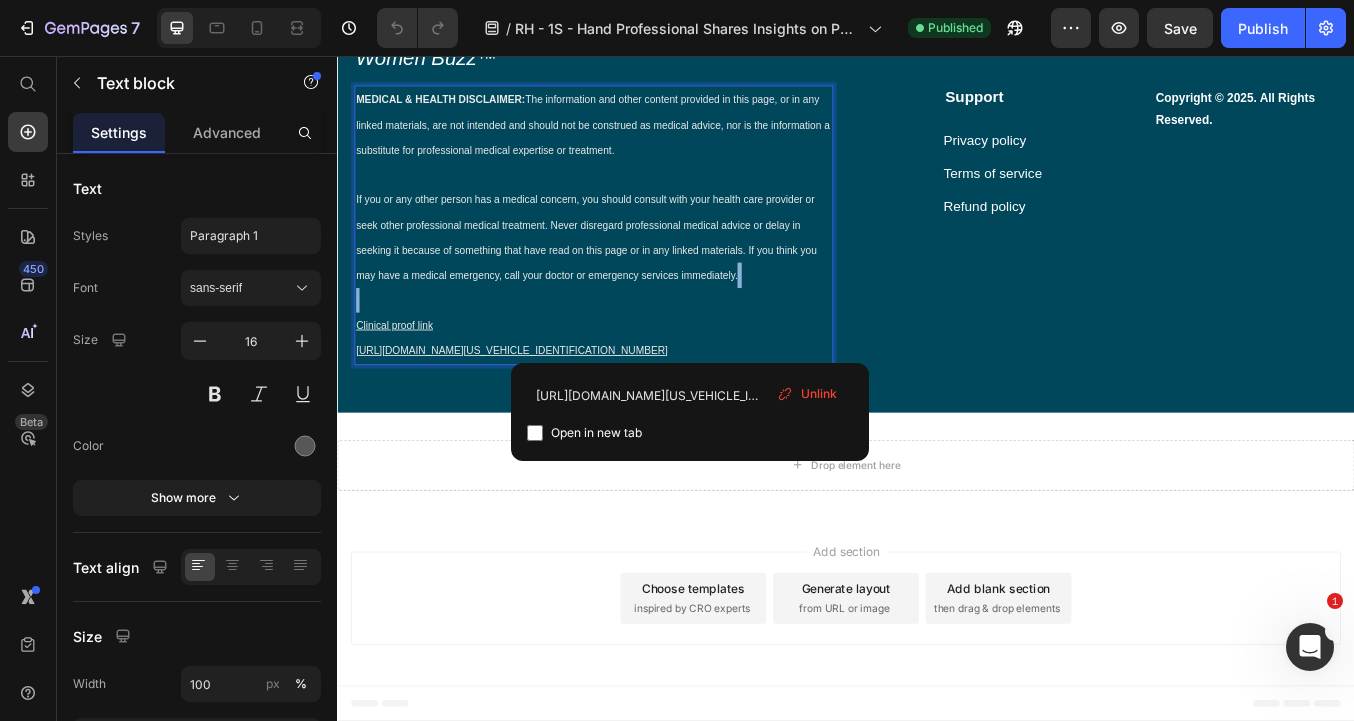 drag, startPoint x: 789, startPoint y: 403, endPoint x: 359, endPoint y: 401, distance: 430.00464 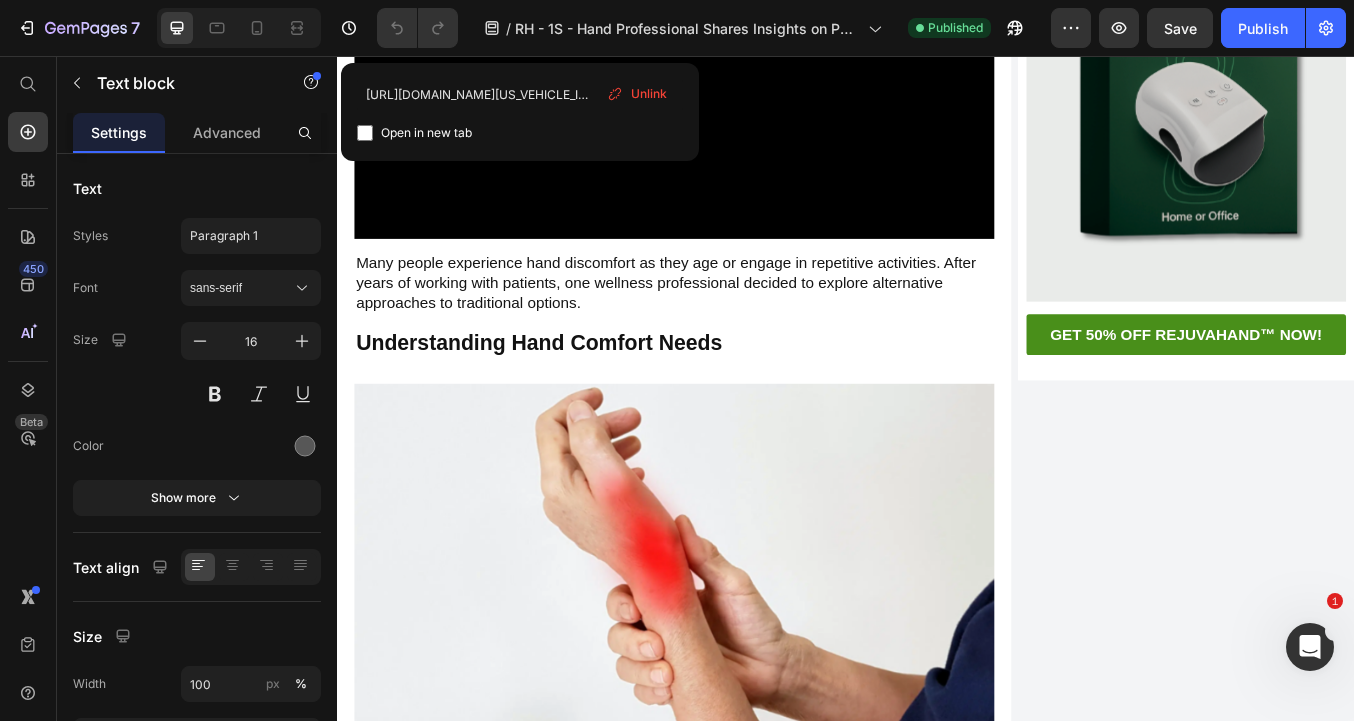 scroll, scrollTop: 0, scrollLeft: 0, axis: both 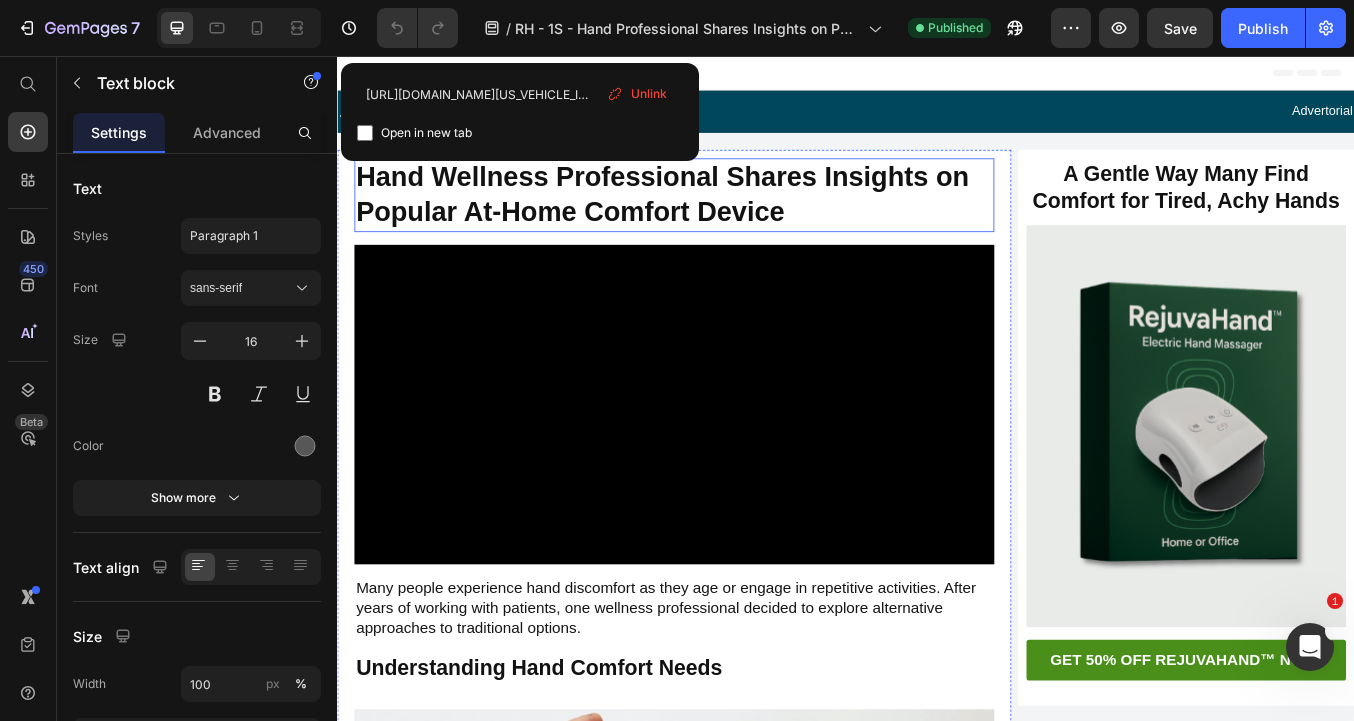 click on "Hand Wellness Professional Shares Insights on Popular At-Home Comfort Device" at bounding box center (720, 220) 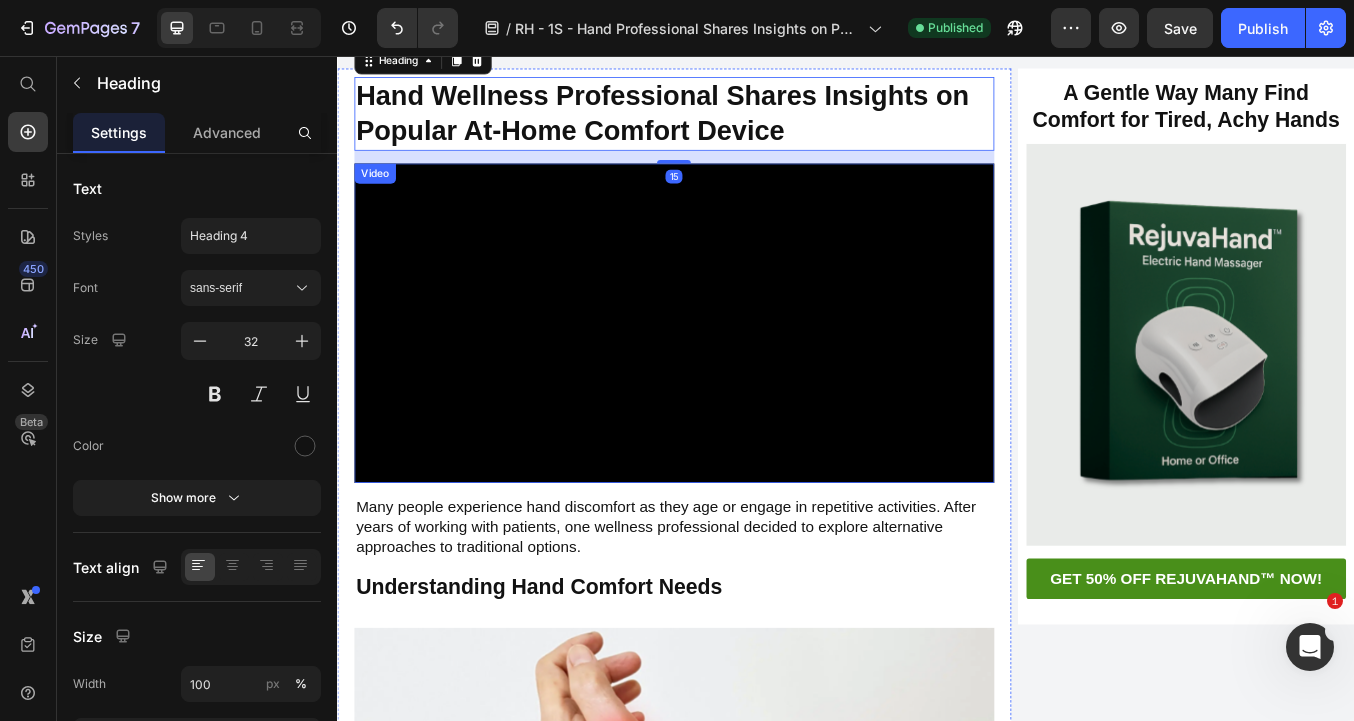 scroll, scrollTop: 329, scrollLeft: 0, axis: vertical 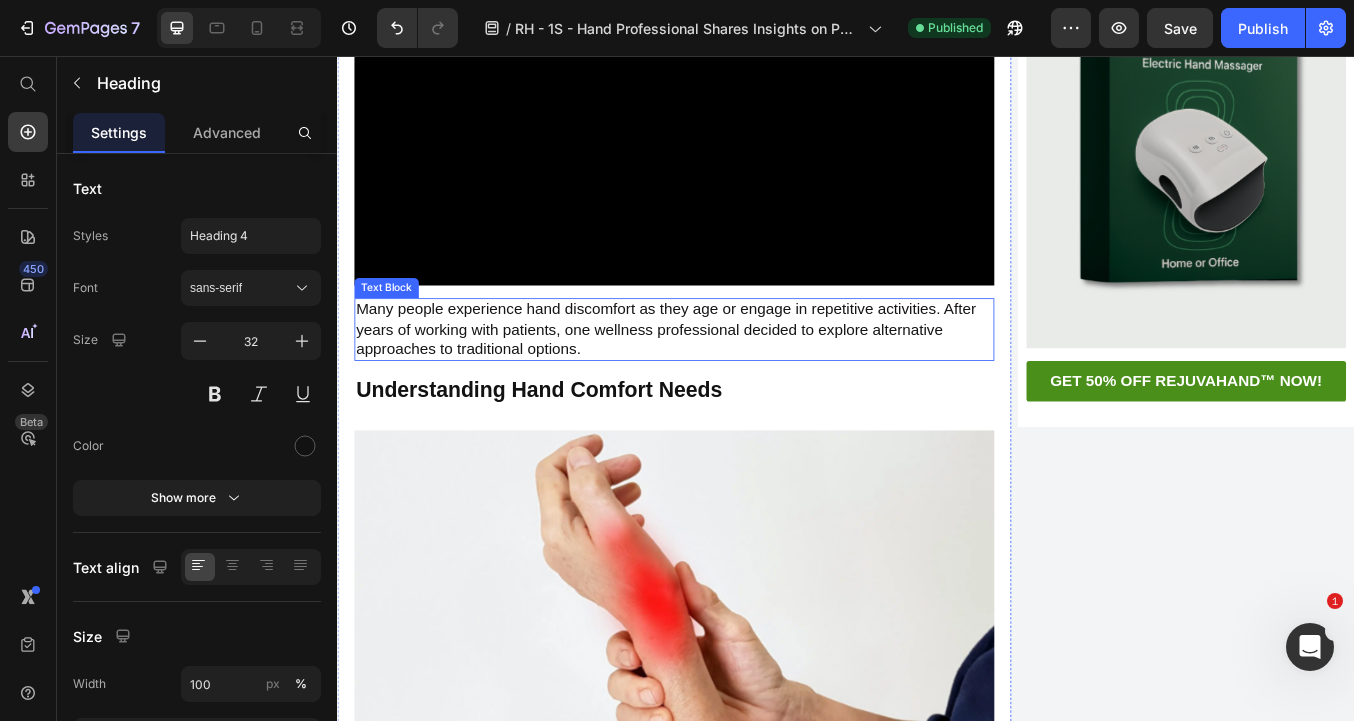 click on "Many people experience hand discomfort as they age or engage in repetitive activities. After years of working with patients, one wellness professional decided to explore alternative approaches to traditional options." at bounding box center [724, 378] 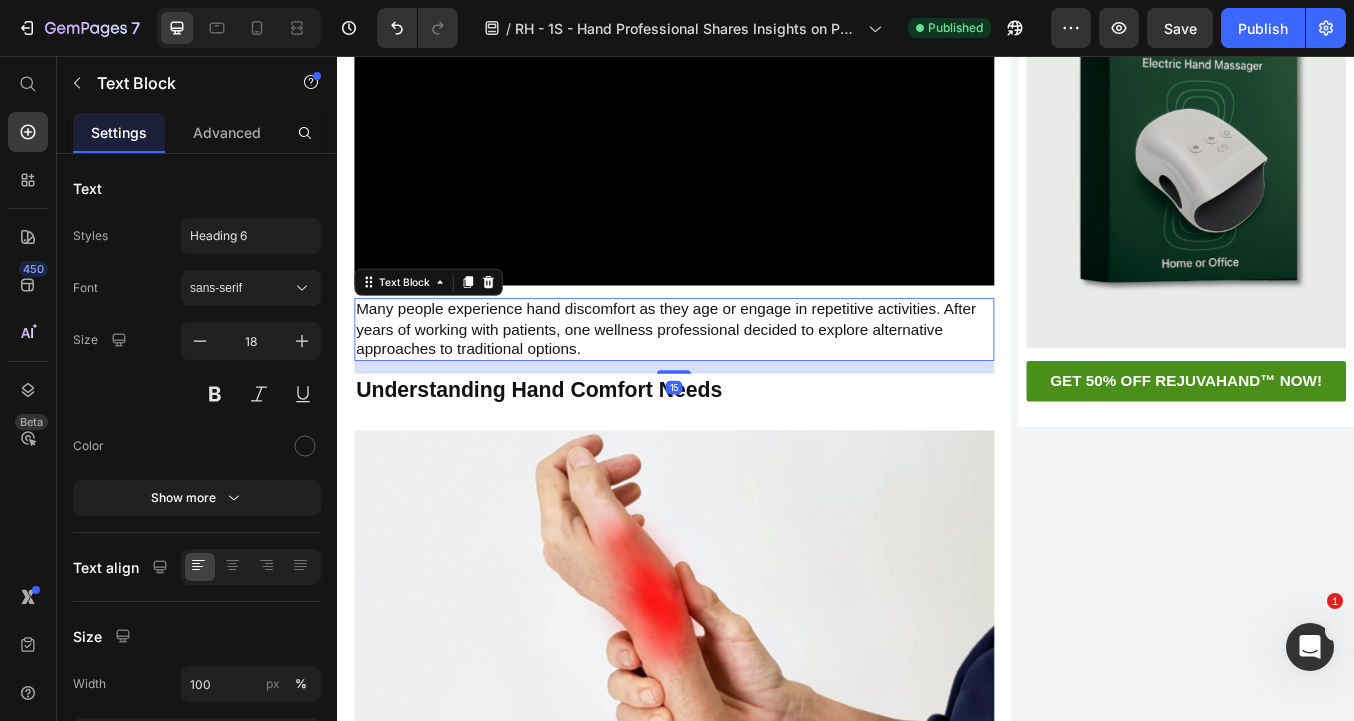 click on "Many people experience hand discomfort as they age or engage in repetitive activities. After years of working with patients, one wellness professional decided to explore alternative approaches to traditional options." at bounding box center (724, 378) 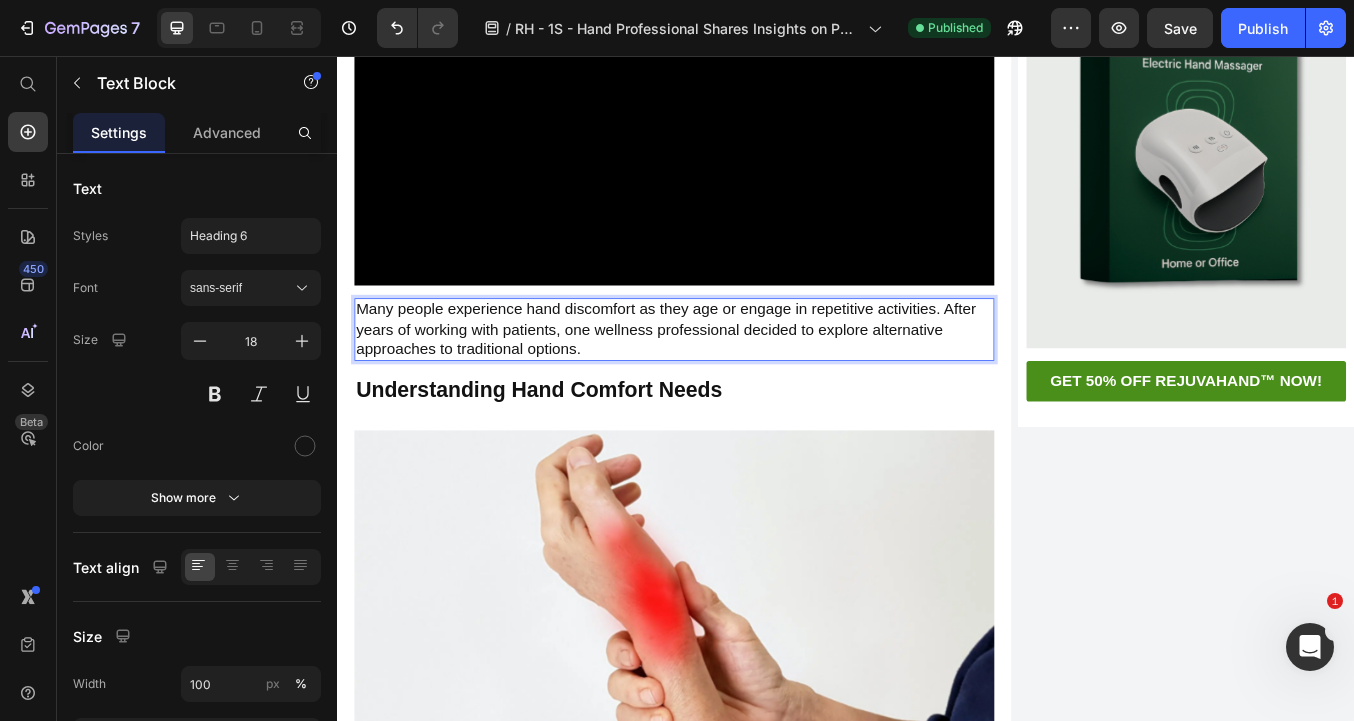 click on "Many people experience hand discomfort as they age or engage in repetitive activities. After years of working with patients, one wellness professional decided to explore alternative approaches to traditional options." at bounding box center (724, 378) 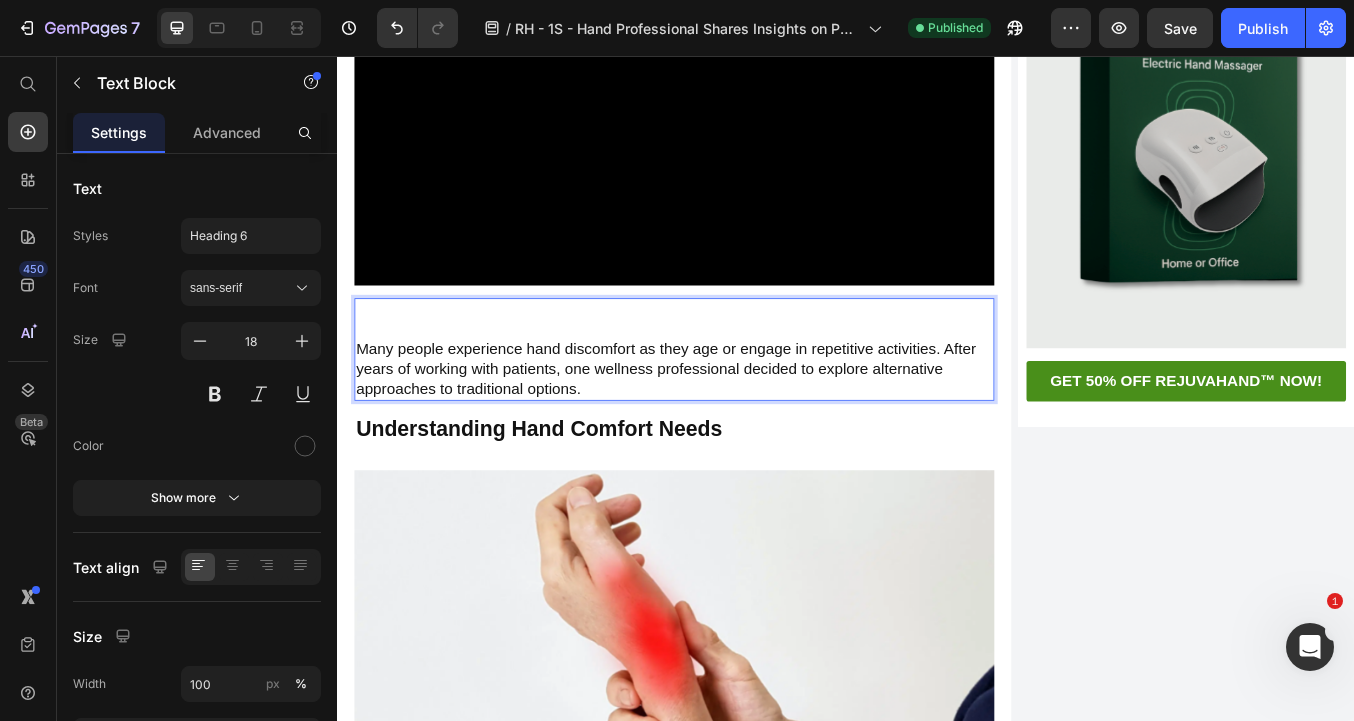 click on "Many people experience hand discomfort as they age or engage in repetitive activities. After years of working with patients, one wellness professional decided to explore alternative approaches to traditional options." at bounding box center [734, 402] 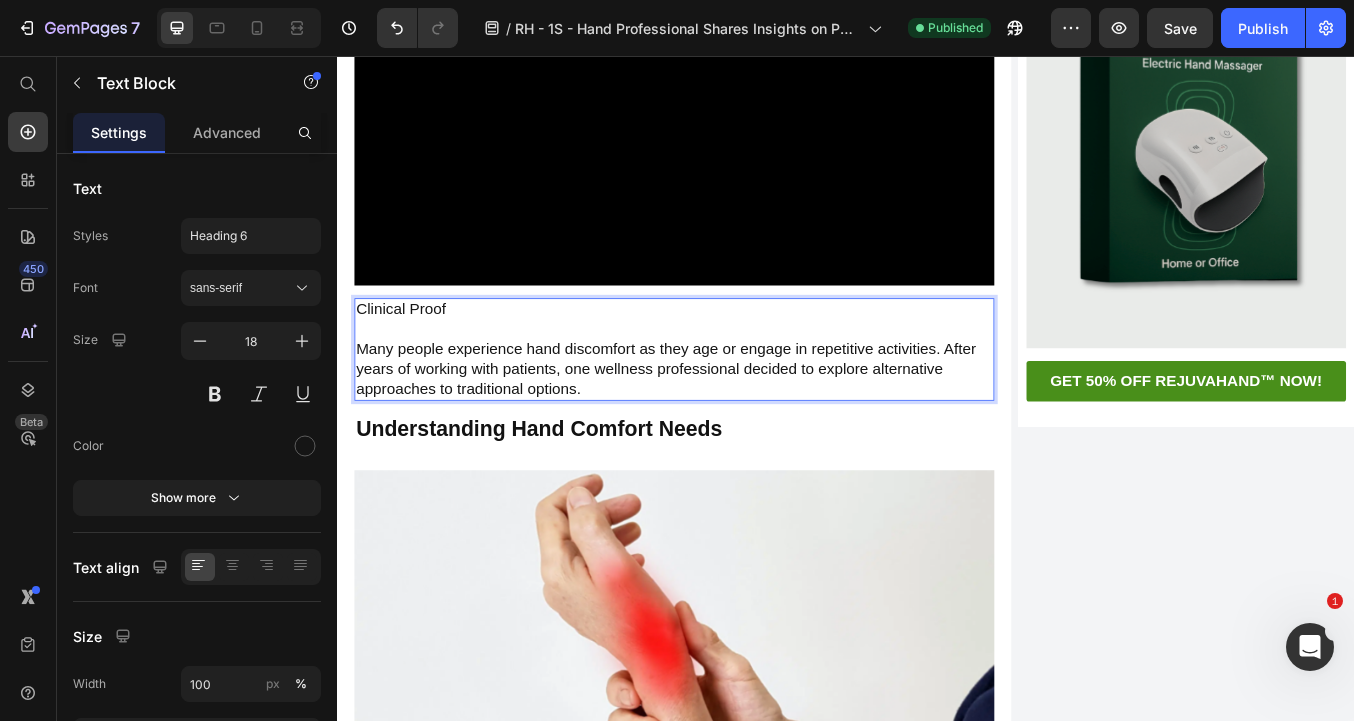 click on "⁠⁠⁠⁠⁠⁠⁠Clinical Proof Many people experience hand discomfort as they age or engage in repetitive activities. After years of working with patients, one wellness professional decided to explore alternative approaches to traditional options." at bounding box center [734, 402] 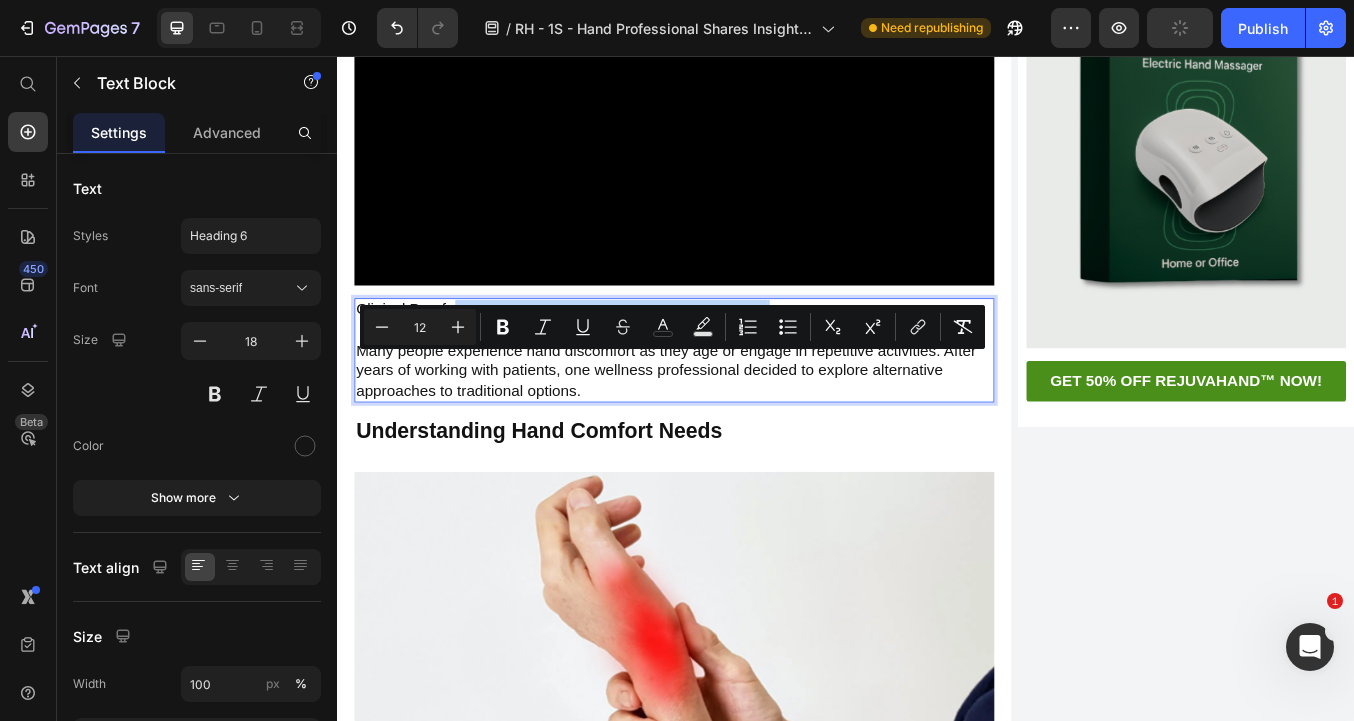 drag, startPoint x: 908, startPoint y: 416, endPoint x: 477, endPoint y: 421, distance: 431.029 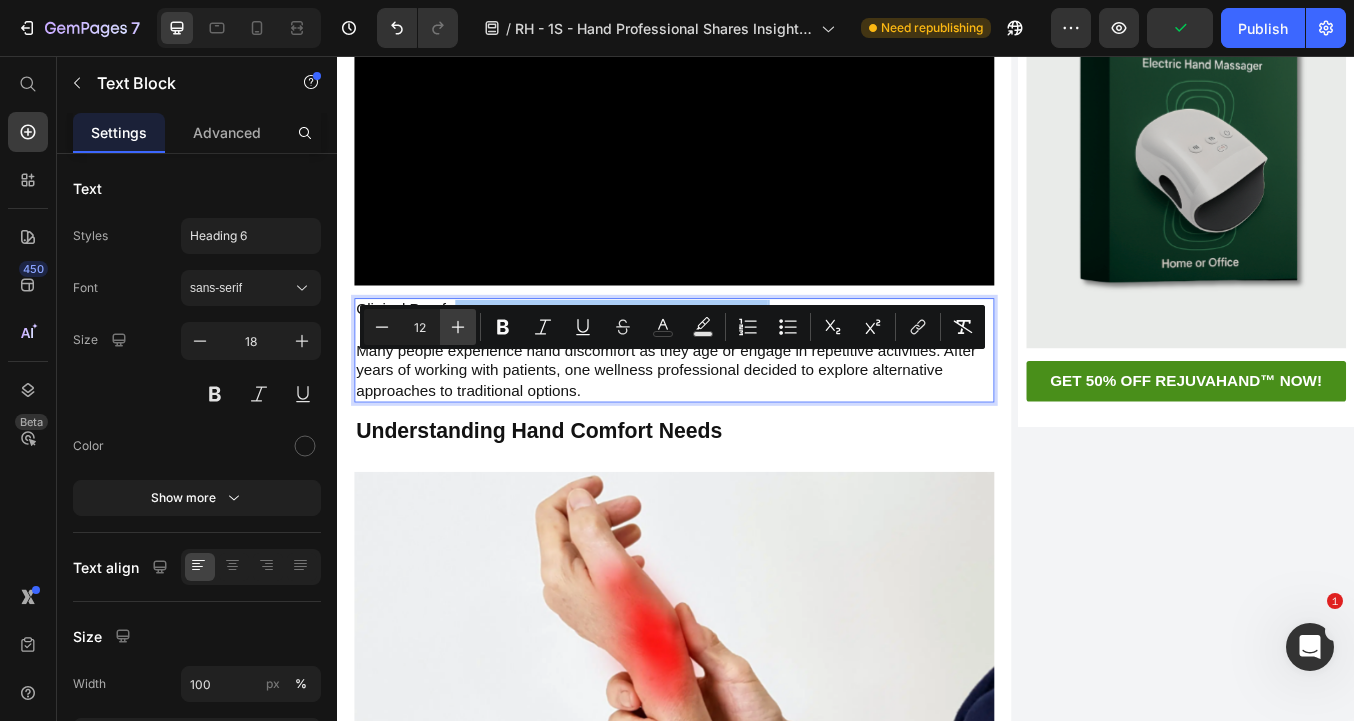 click 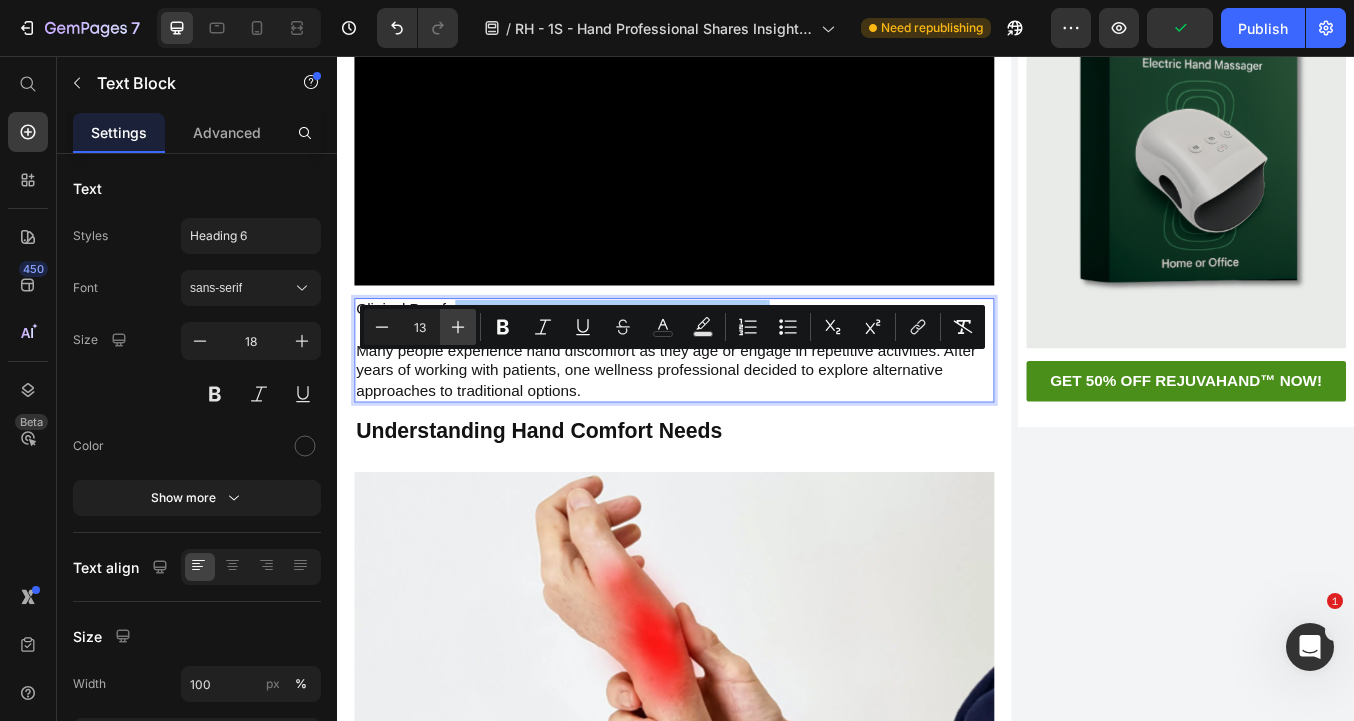 click 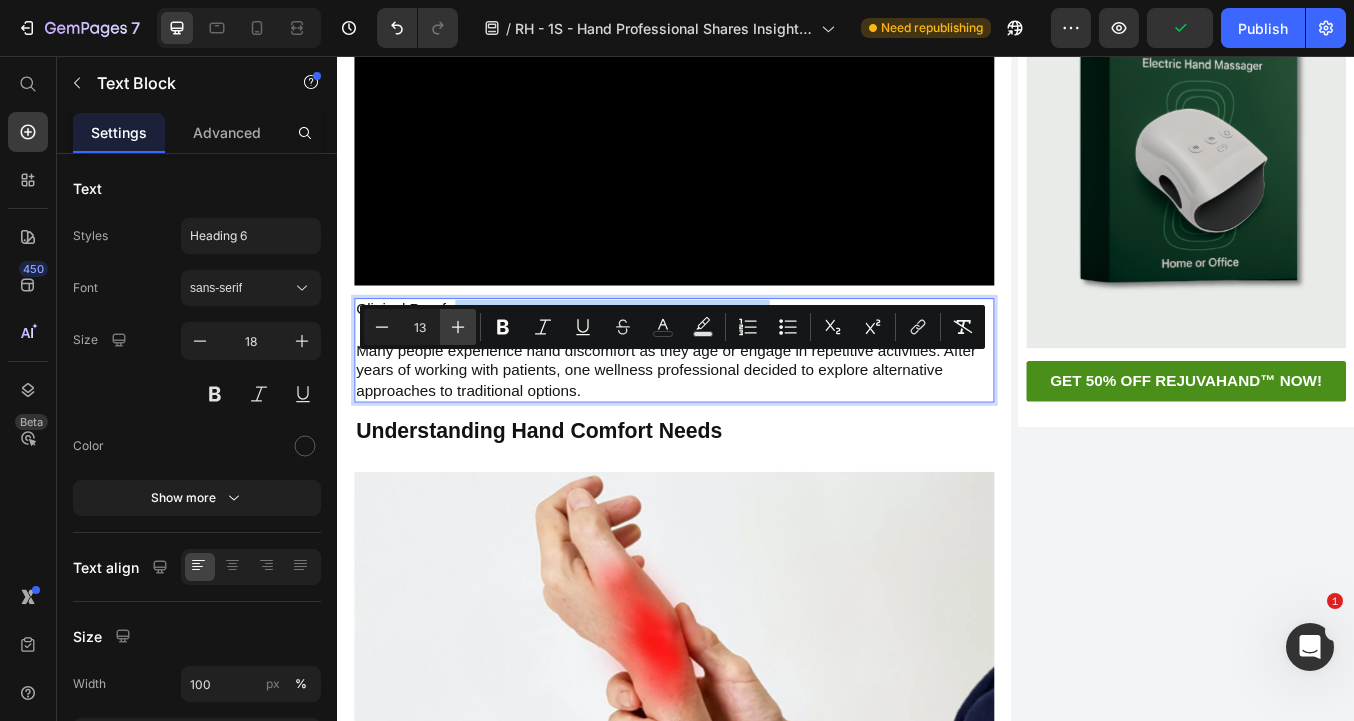 type on "14" 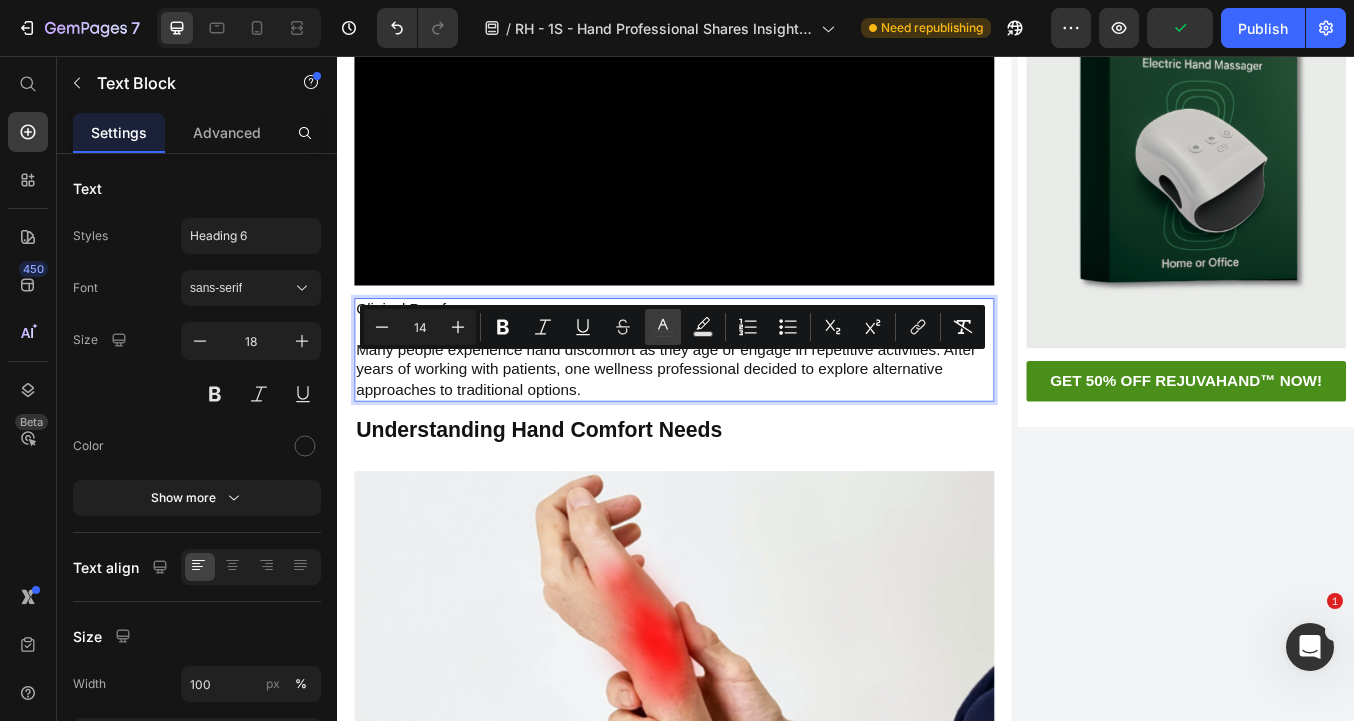 click 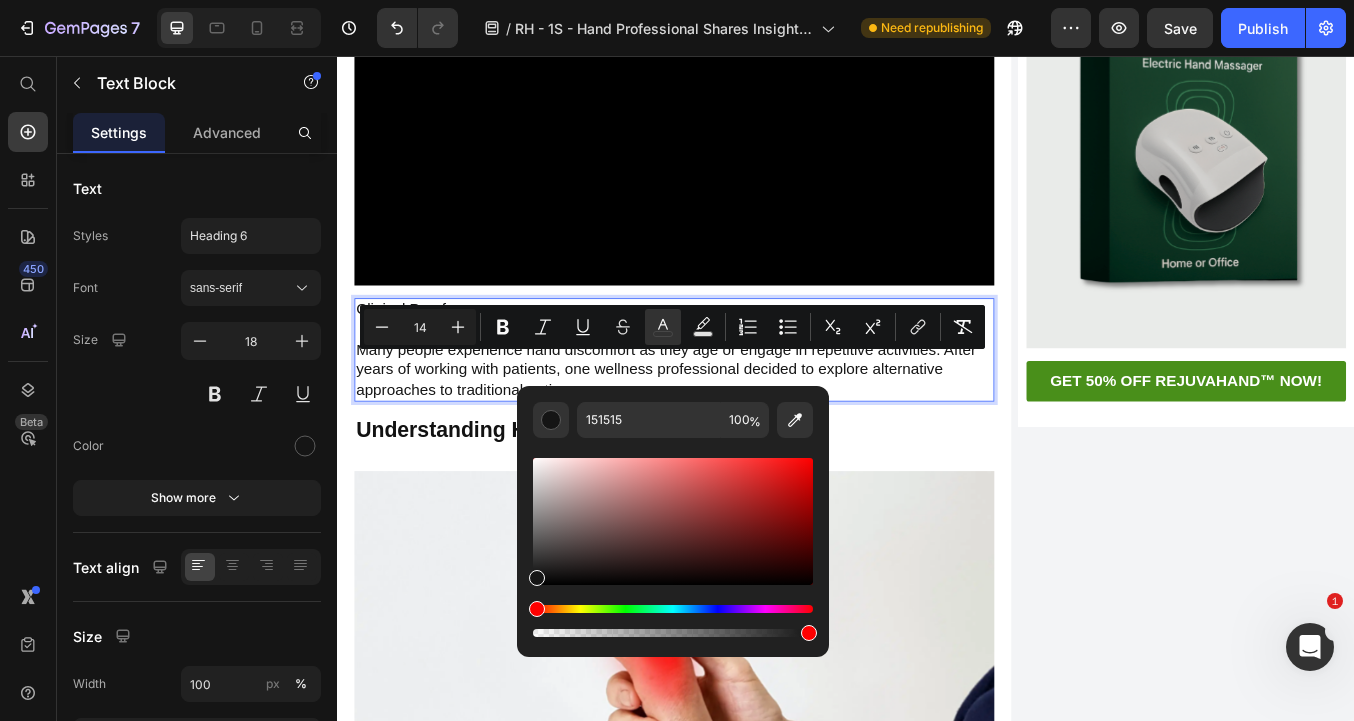click at bounding box center [673, 547] 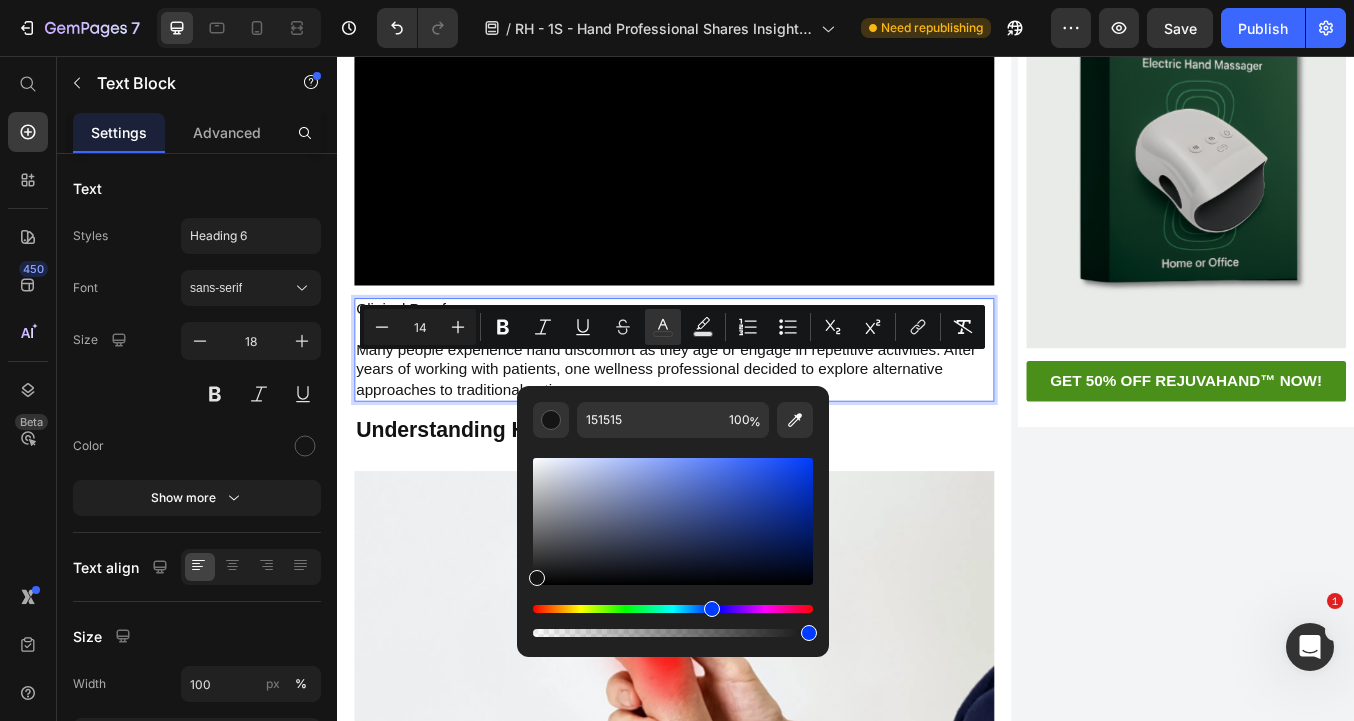 click at bounding box center (673, 609) 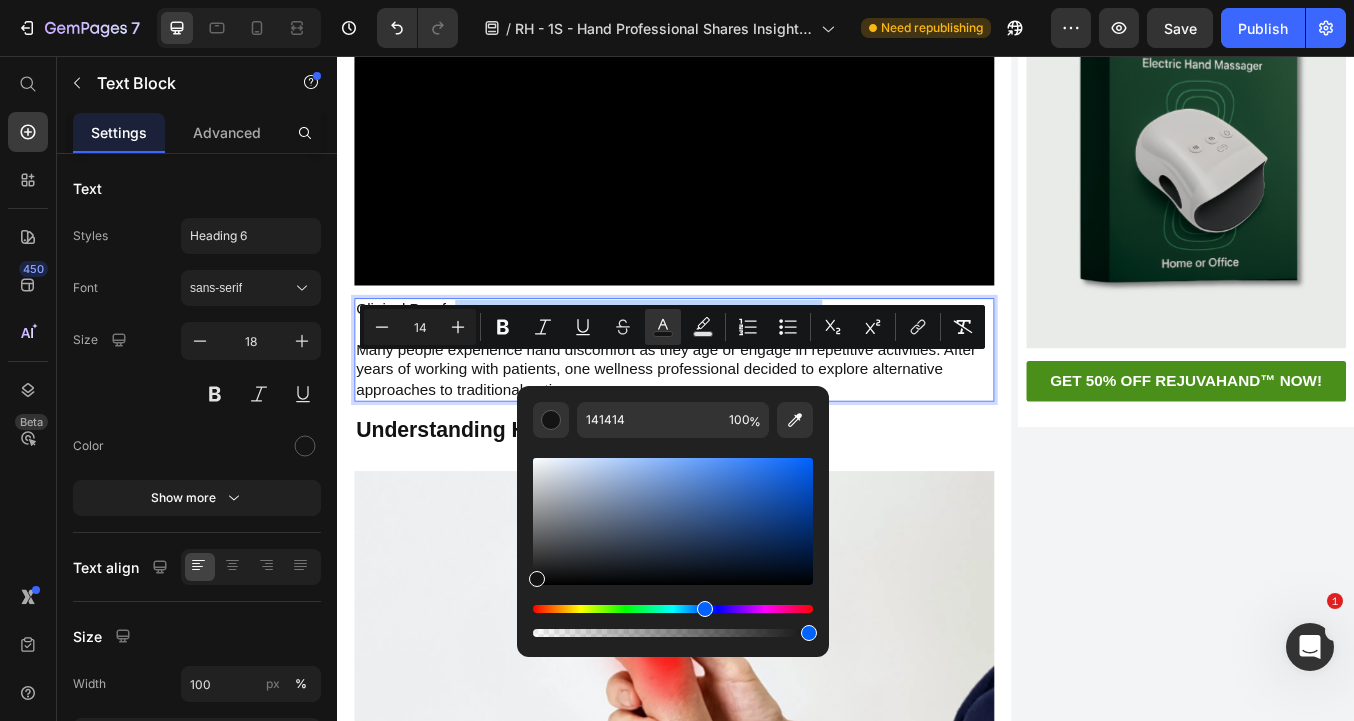 click at bounding box center (673, 609) 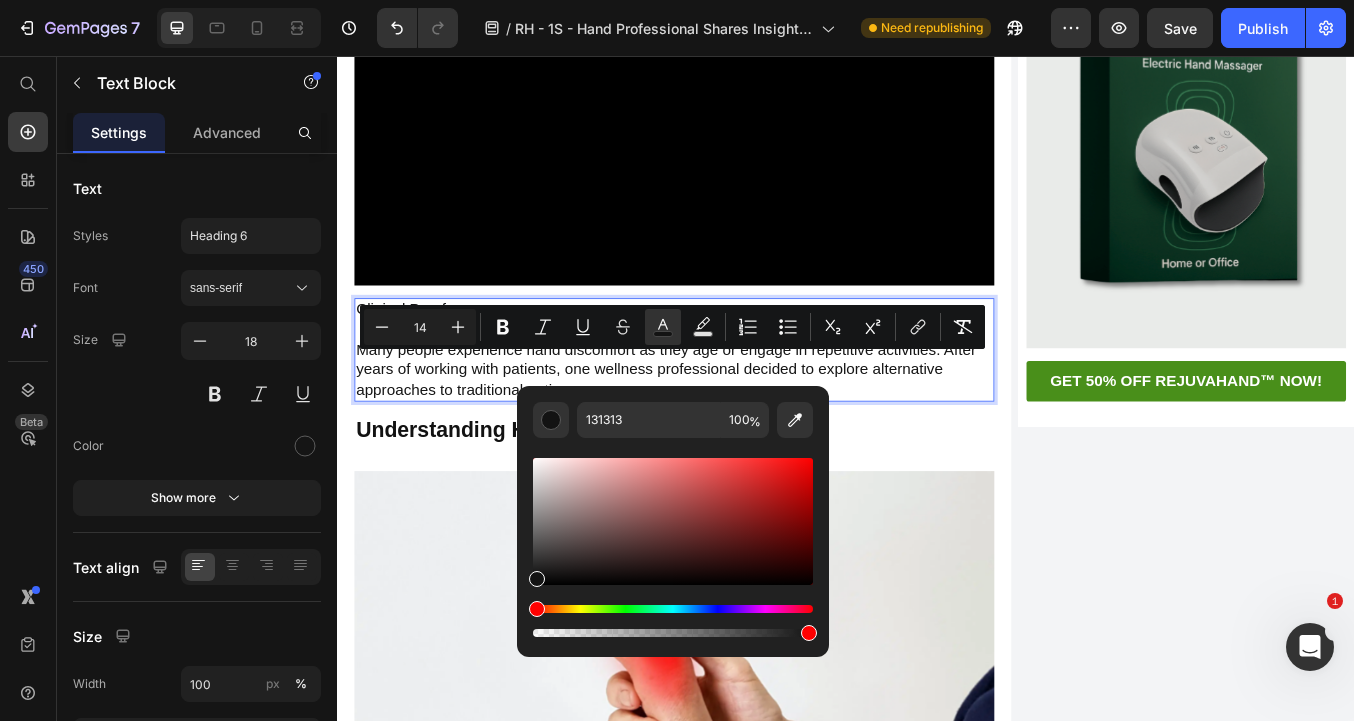 click at bounding box center [673, 621] 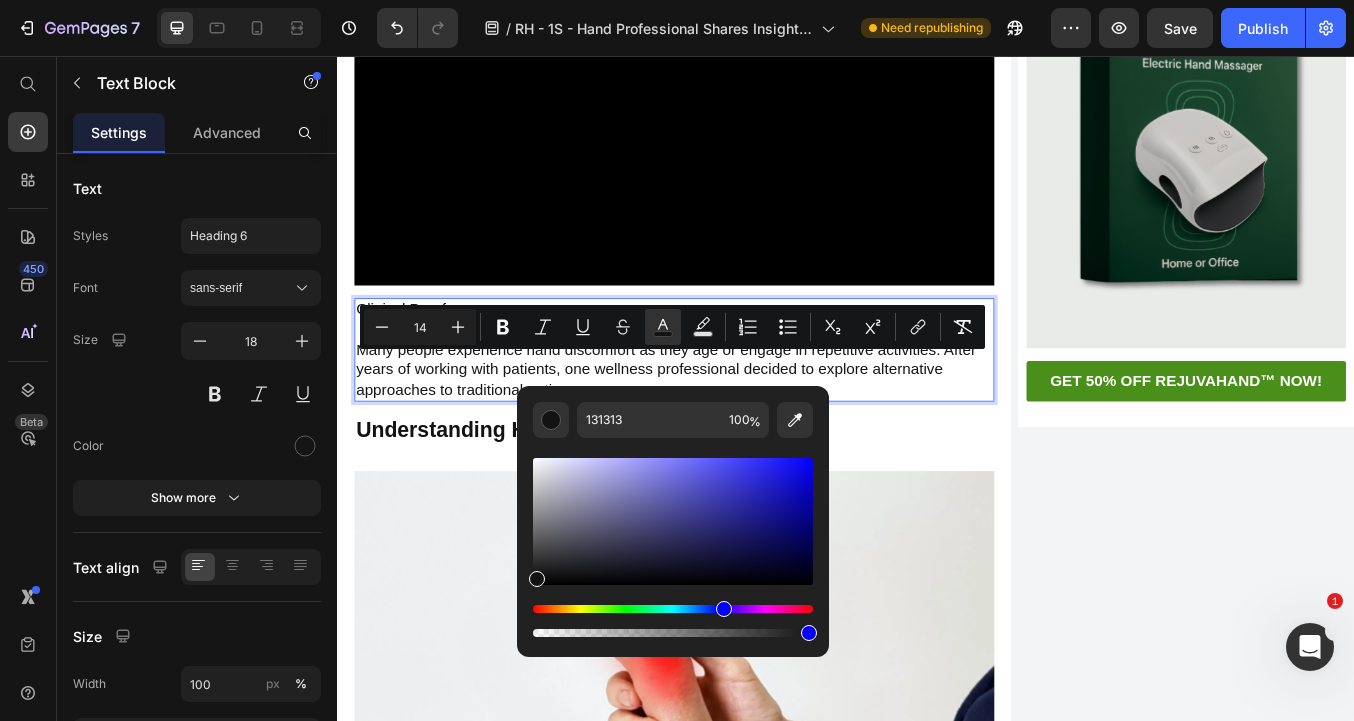 click at bounding box center (673, 521) 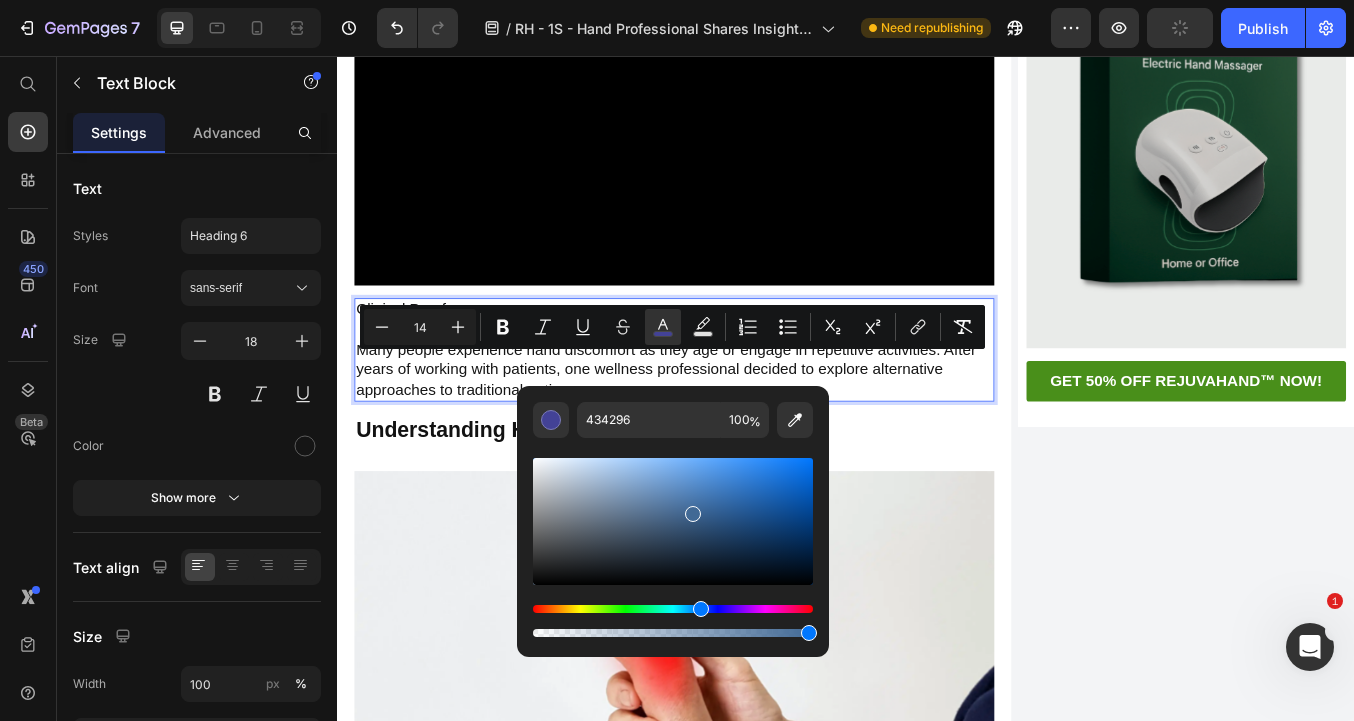 click at bounding box center [673, 609] 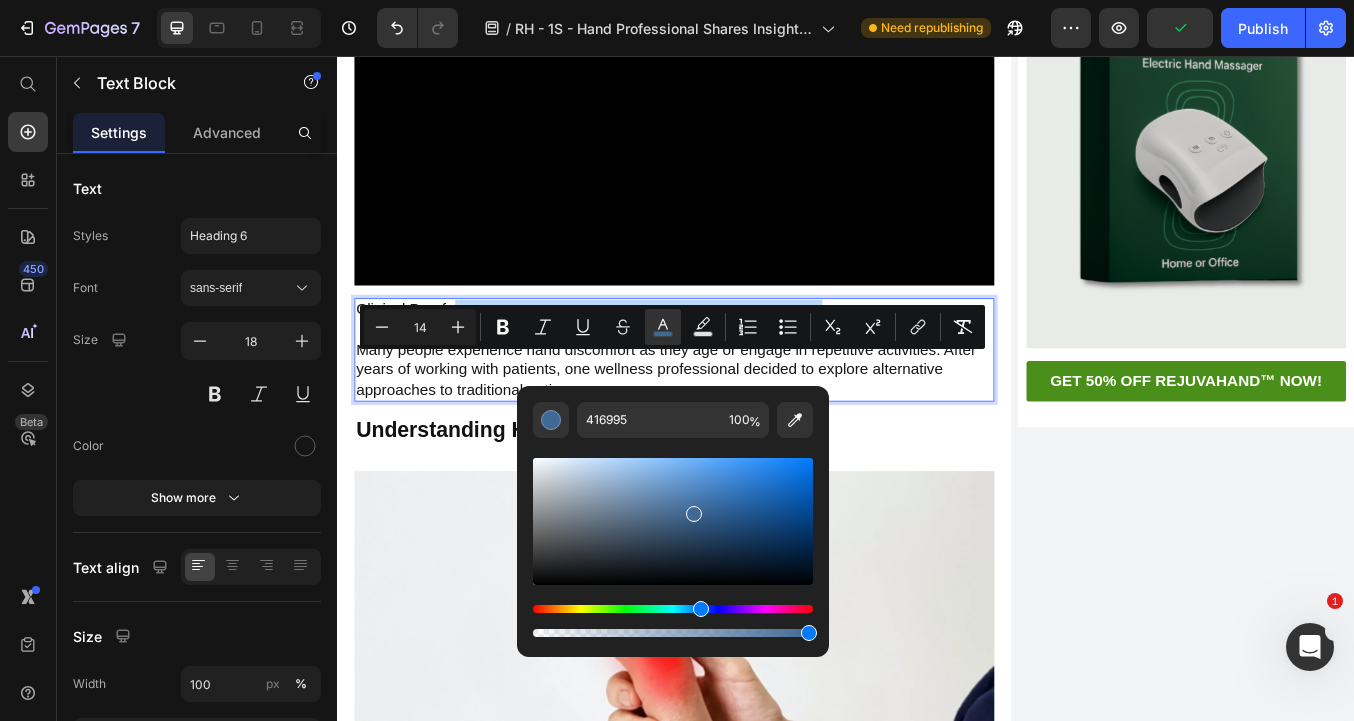 click at bounding box center (673, 521) 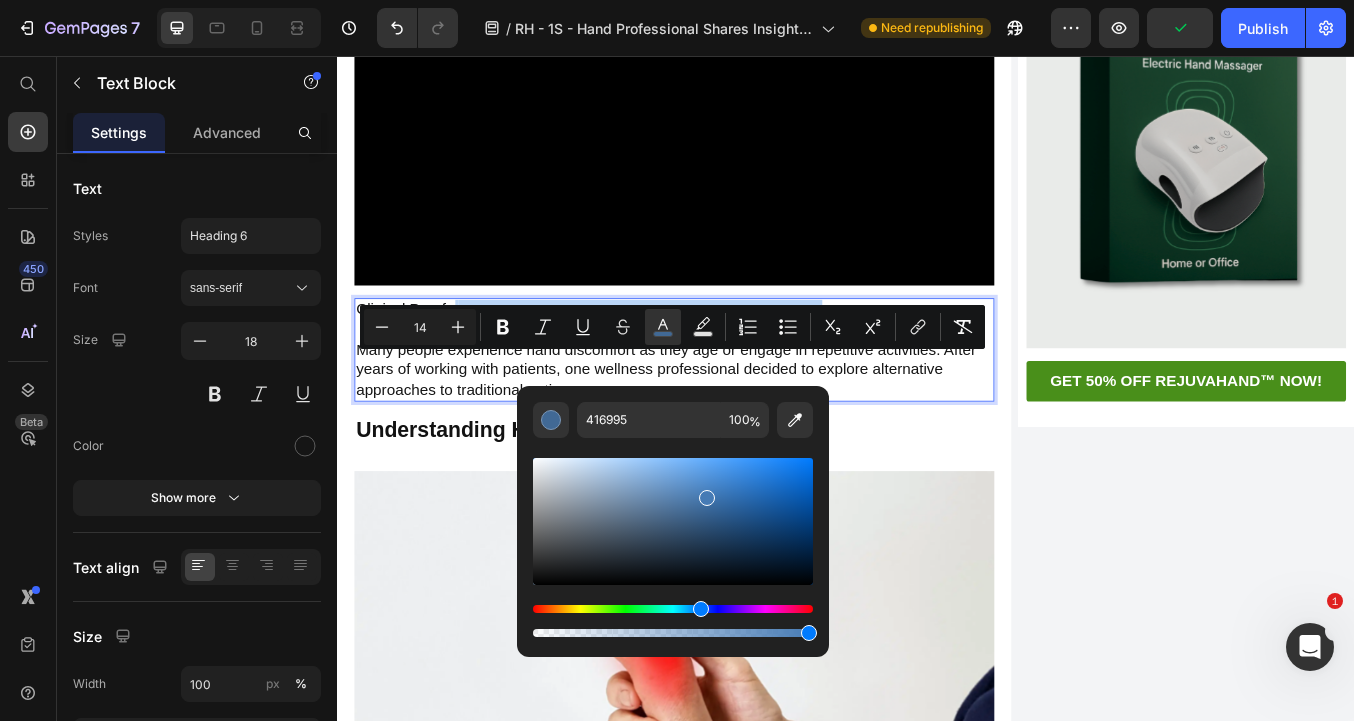 type on "467BB5" 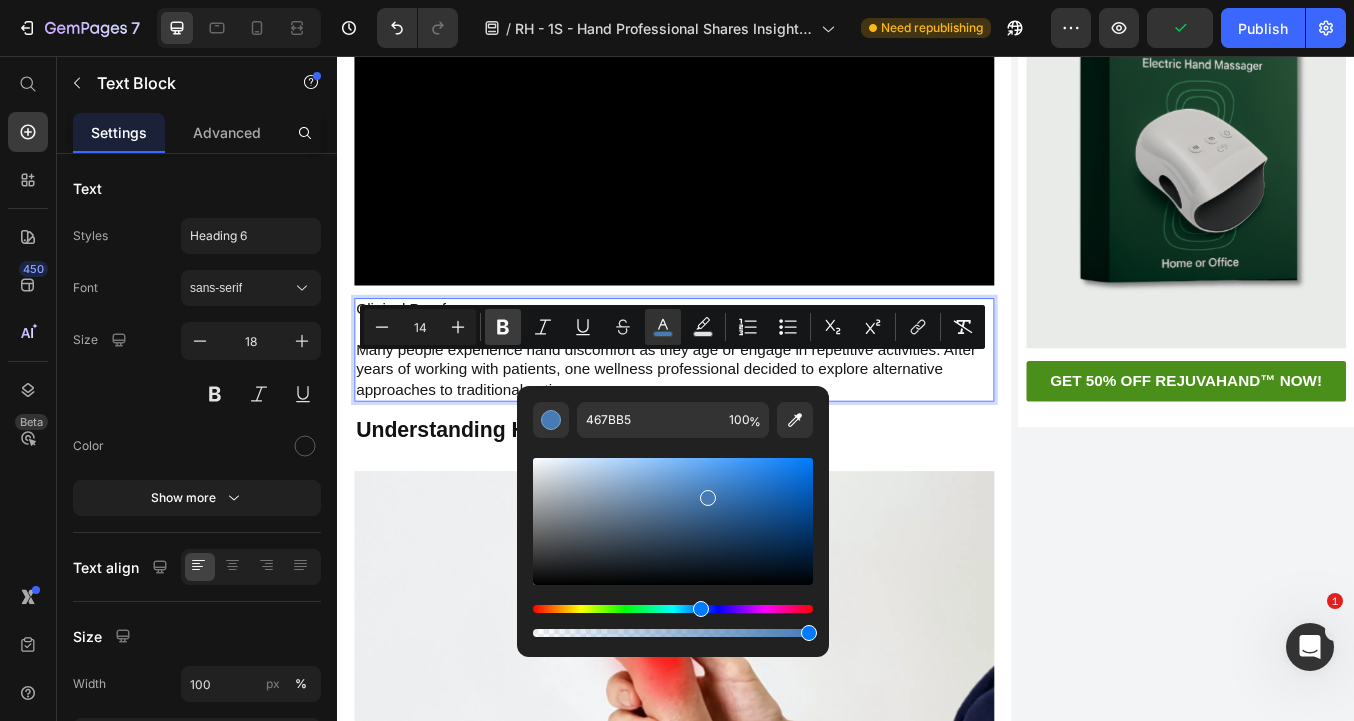 click 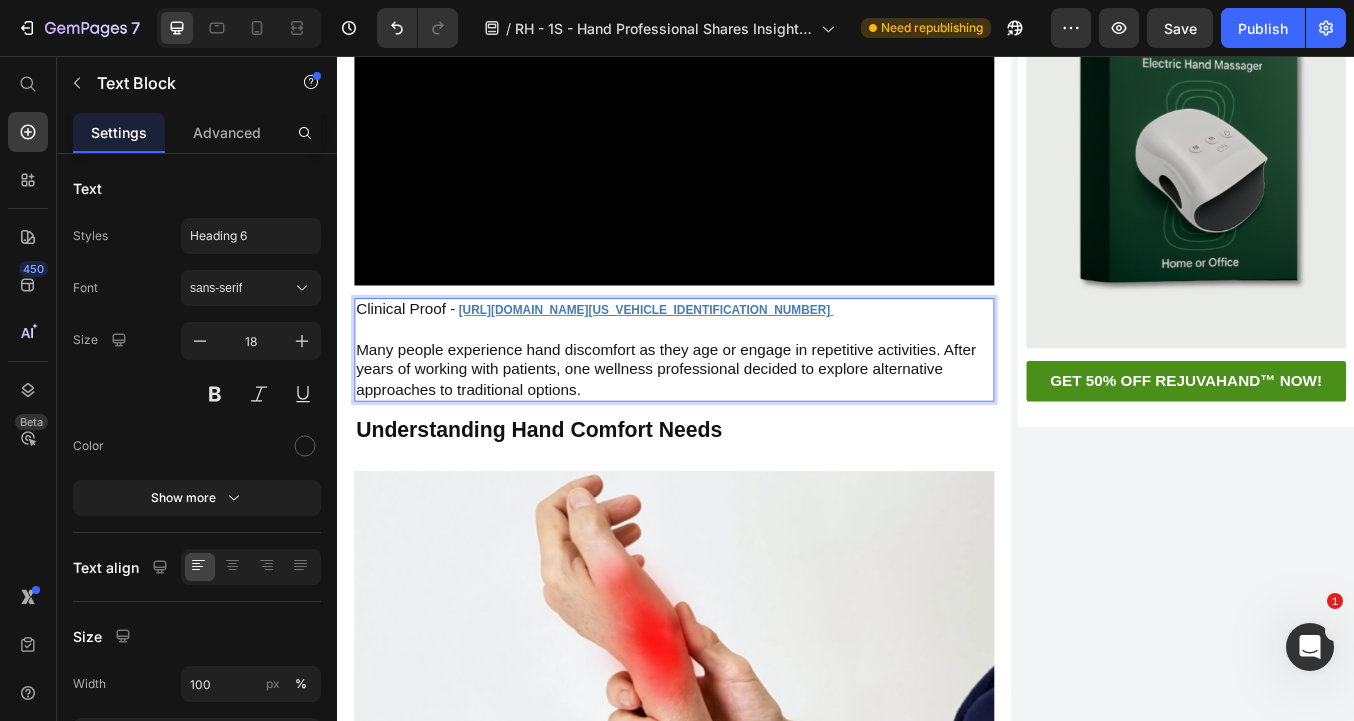 click on "Clinical Proof -   [URL][DOMAIN_NAME][US_VEHICLE_IDENTIFICATION_NUMBER]   Many people experience hand discomfort as they age or engage in repetitive activities. After years of working with patients, one wellness professional decided to explore alternative approaches to traditional options." at bounding box center (734, 403) 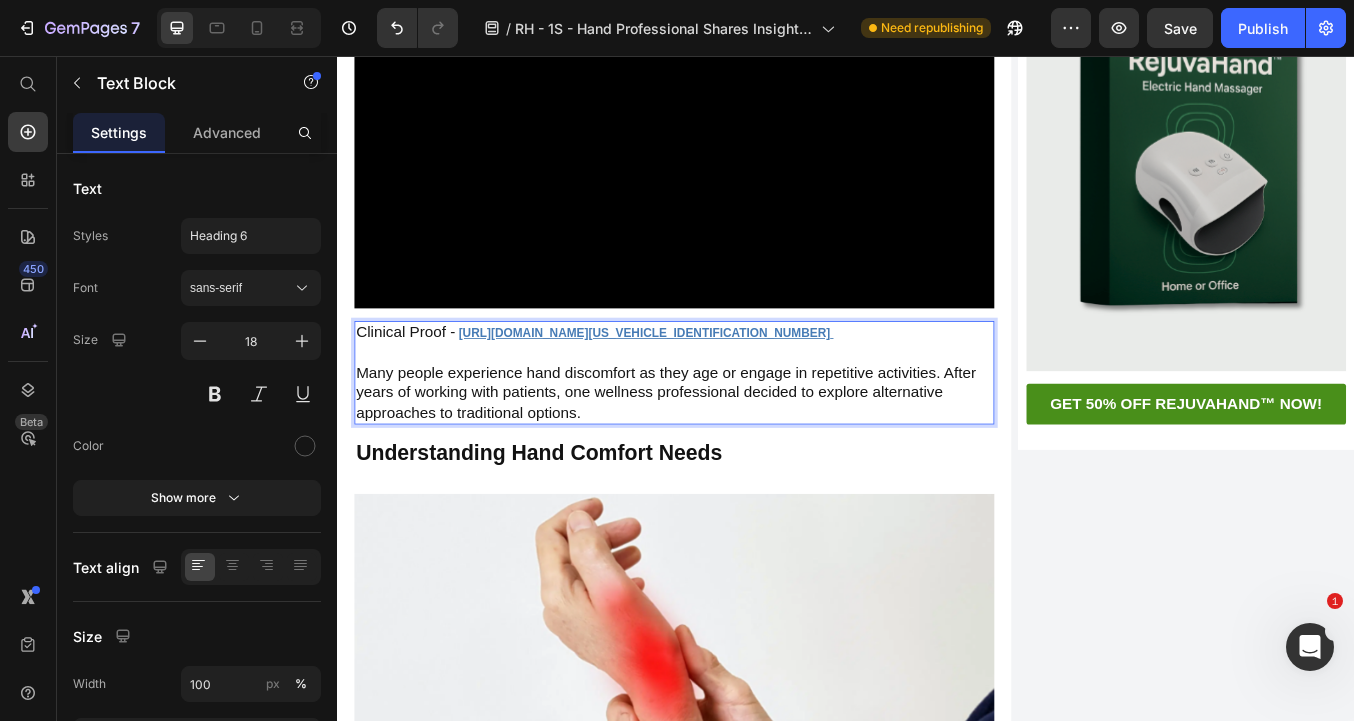 scroll, scrollTop: 277, scrollLeft: 0, axis: vertical 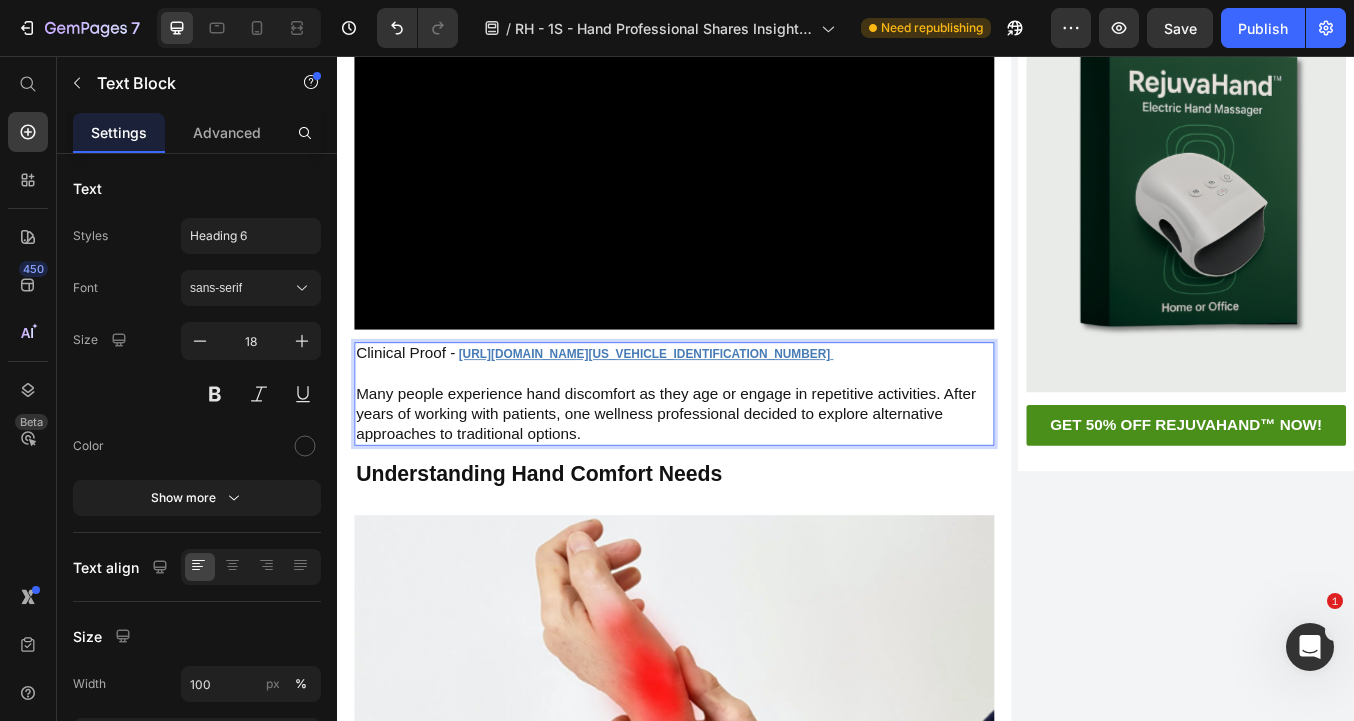 click on "Clinical Proof -   [URL][DOMAIN_NAME][US_VEHICLE_IDENTIFICATION_NUMBER]   ⁠⁠⁠⁠⁠⁠⁠ Many people experience hand discomfort as they age or engage in repetitive activities. After years of working with patients, one wellness professional decided to explore alternative approaches to traditional options." at bounding box center [734, 455] 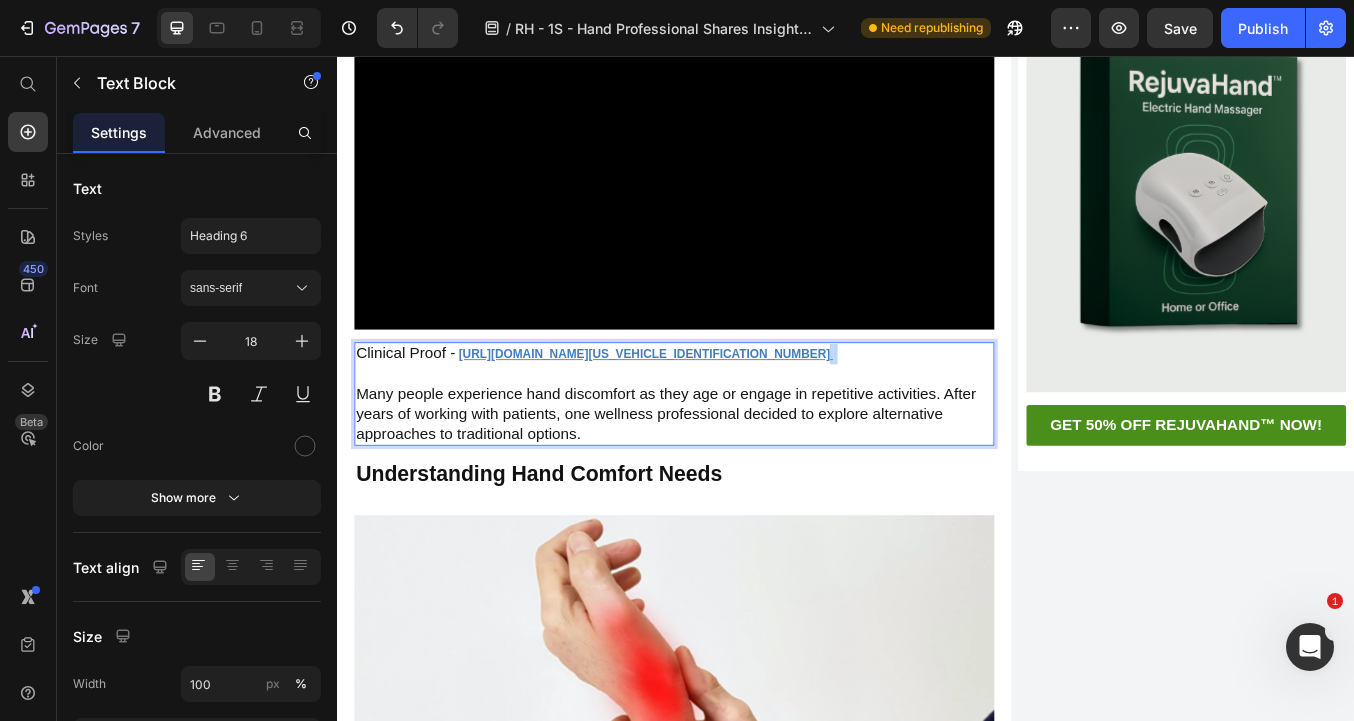 click on "Clinical Proof -   [URL][DOMAIN_NAME][US_VEHICLE_IDENTIFICATION_NUMBER]   ⁠⁠⁠⁠⁠⁠⁠ Many people experience hand discomfort as they age or engage in repetitive activities. After years of working with patients, one wellness professional decided to explore alternative approaches to traditional options." at bounding box center [734, 455] 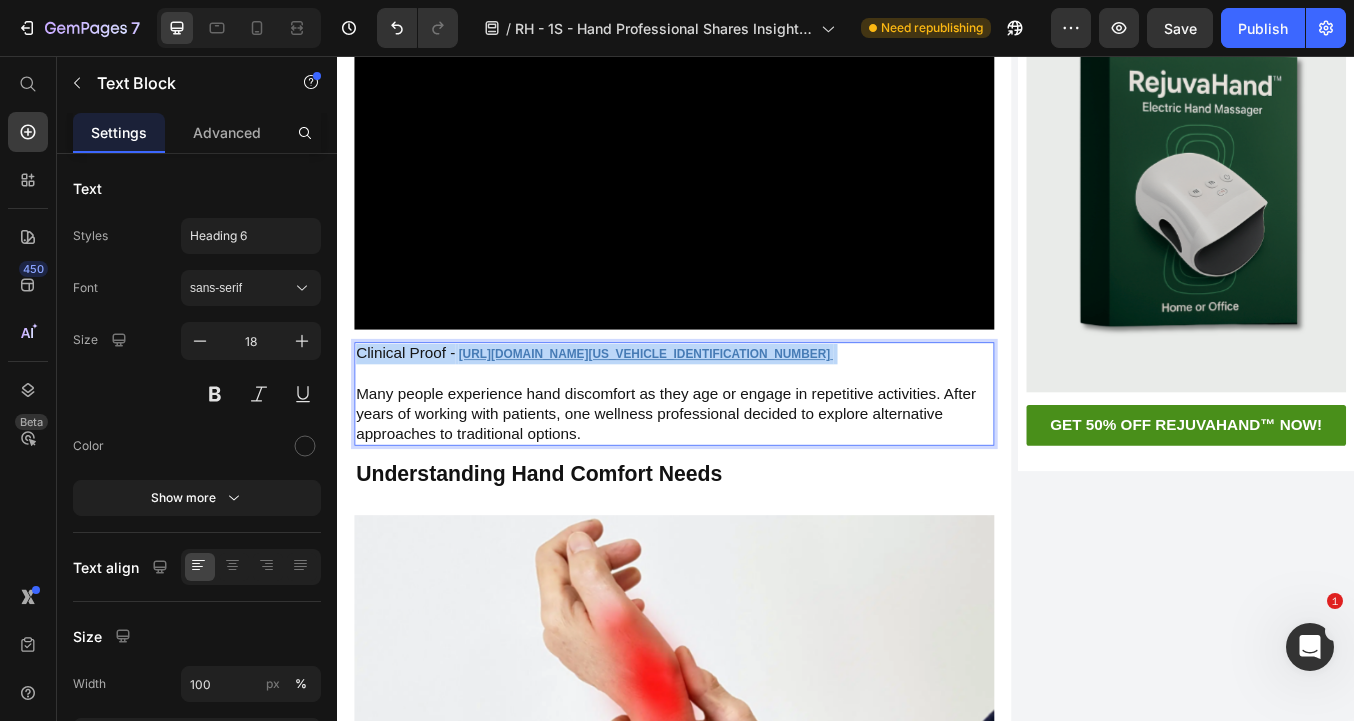click on "Clinical Proof -   [URL][DOMAIN_NAME][US_VEHICLE_IDENTIFICATION_NUMBER]   Many people experience hand discomfort as they age or engage in repetitive activities. After years of working with patients, one wellness professional decided to explore alternative approaches to traditional options." at bounding box center (734, 455) 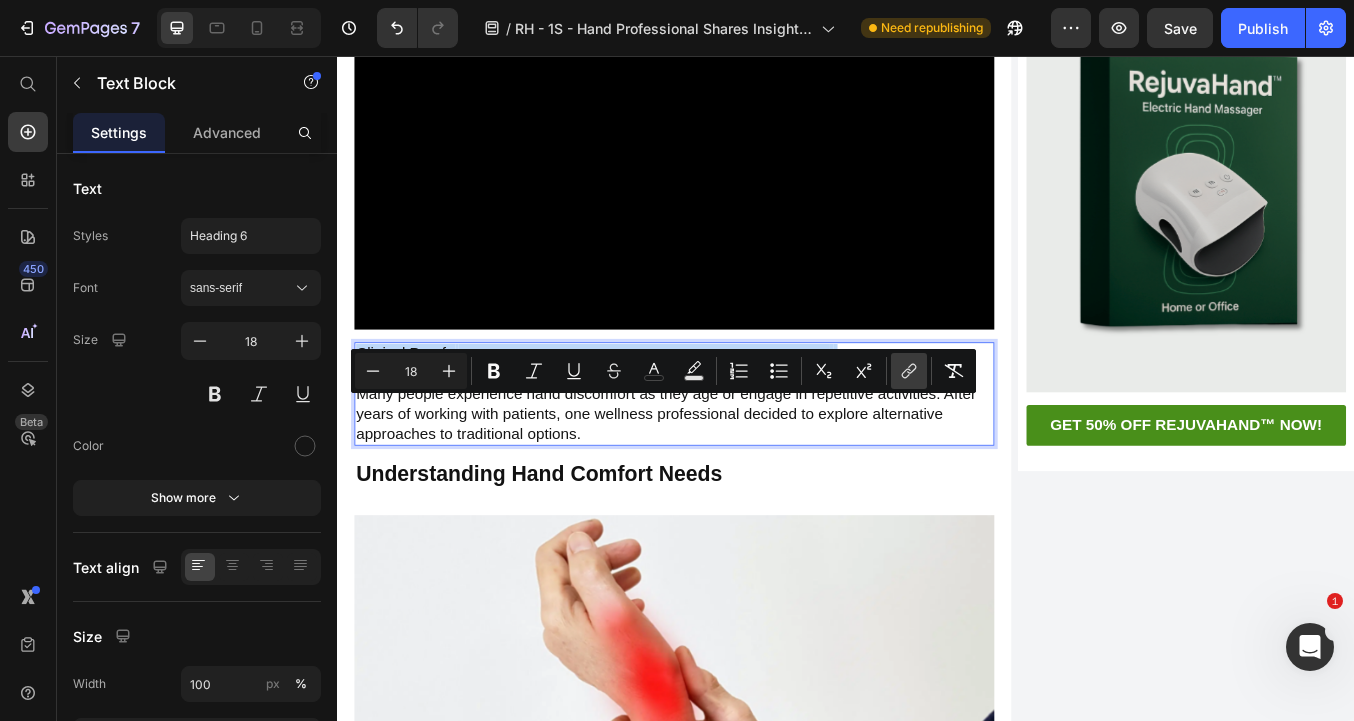 copy on "Clinical Proof -   [URL][DOMAIN_NAME][US_VEHICLE_IDENTIFICATION_NUMBER]" 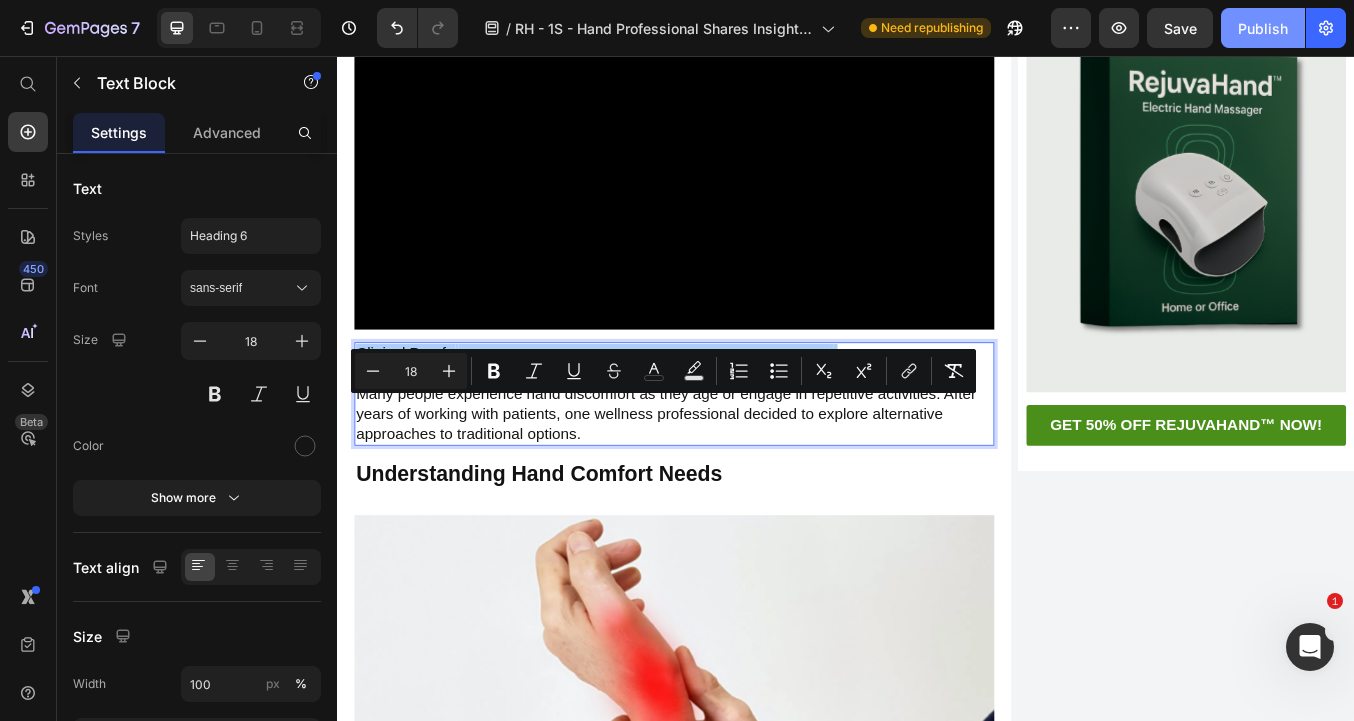 click on "Publish" at bounding box center [1263, 28] 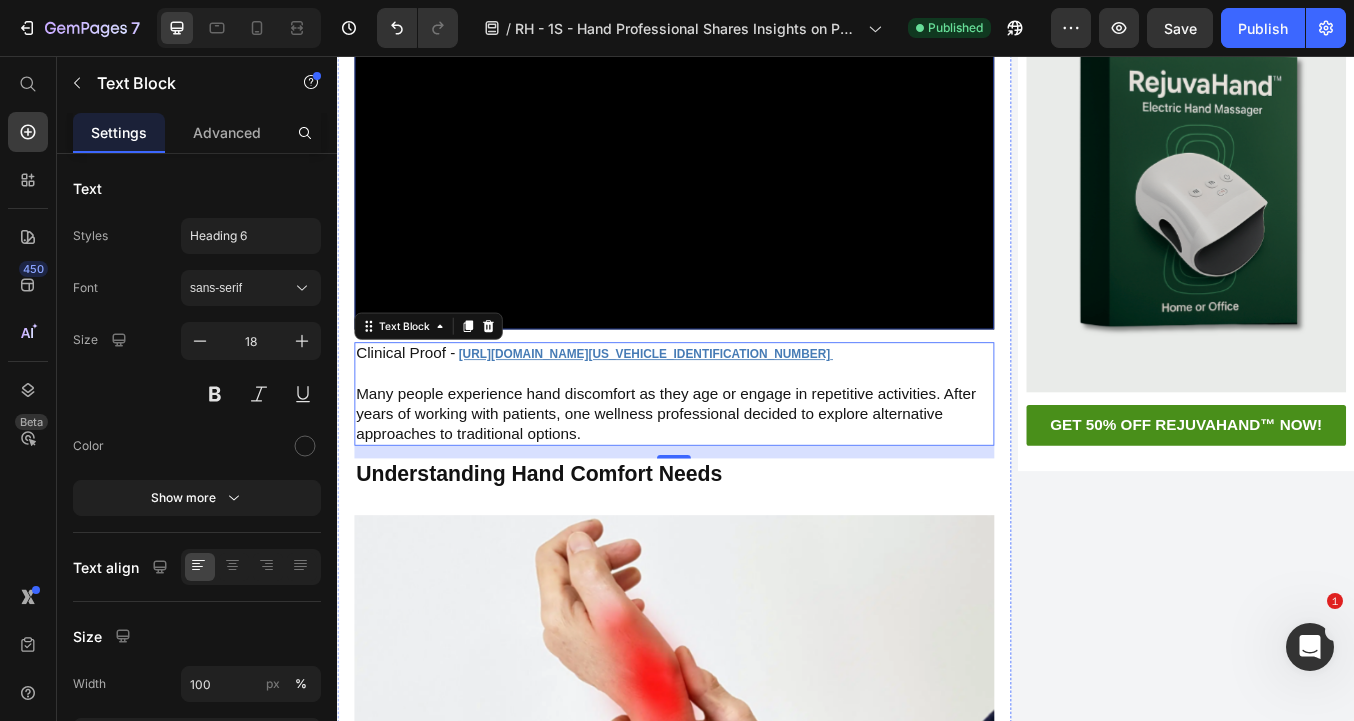 scroll, scrollTop: 229, scrollLeft: 0, axis: vertical 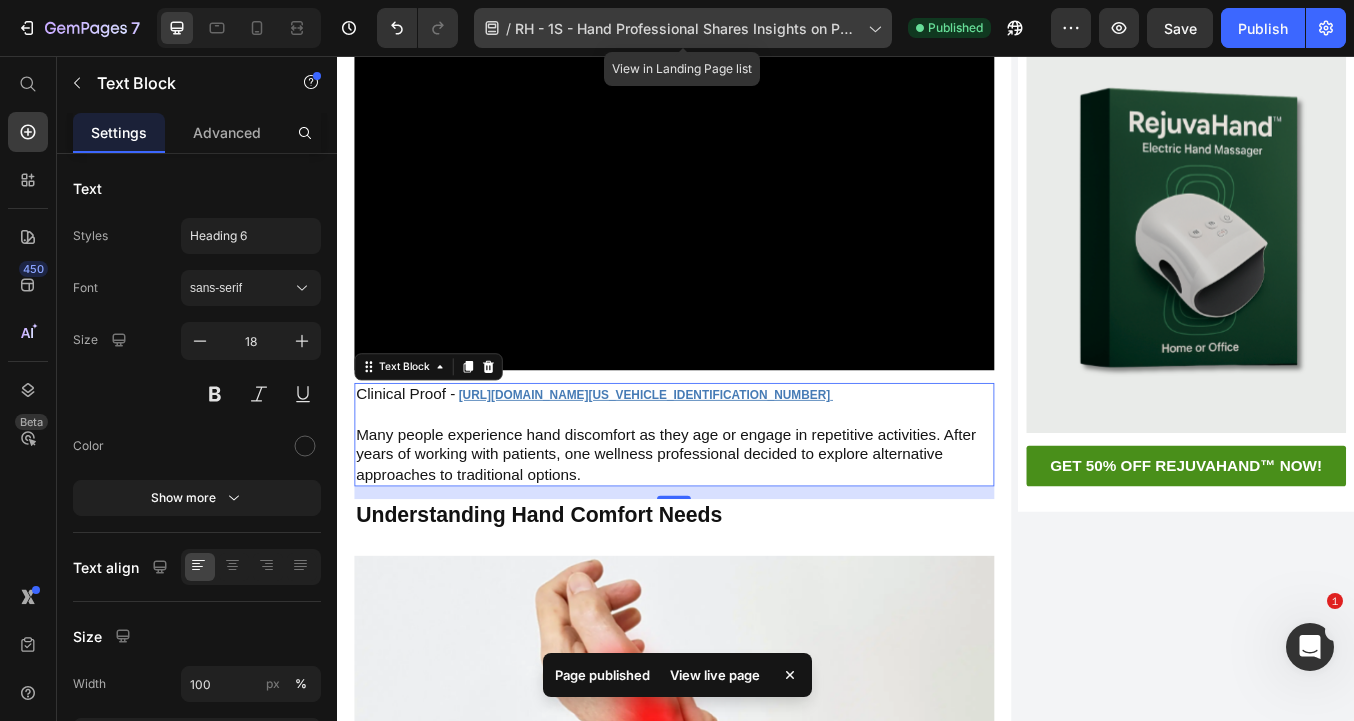 click on "RH - 1S - Hand Professional Shares Insights on Popular Device" at bounding box center (687, 28) 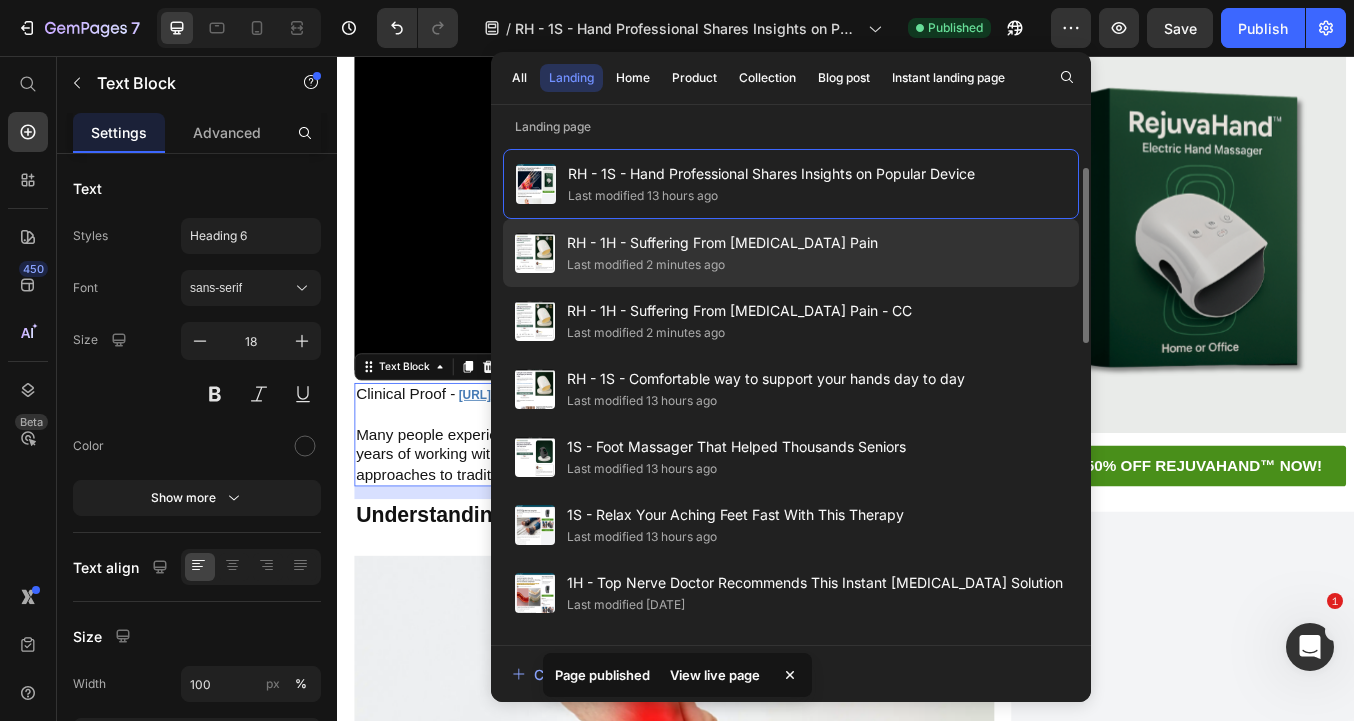 scroll, scrollTop: 27, scrollLeft: 0, axis: vertical 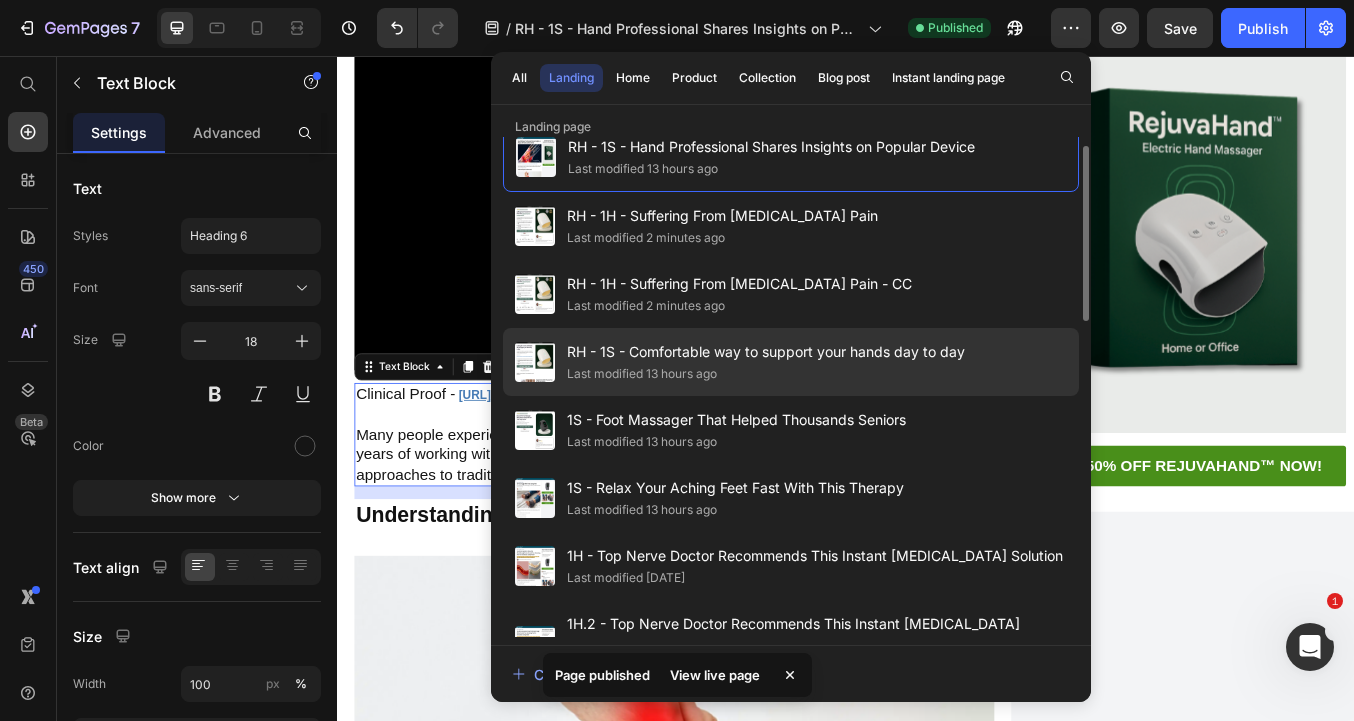 click on "RH - 1S - Comfortable way to support your hands day to day Last modified 13 hours ago" 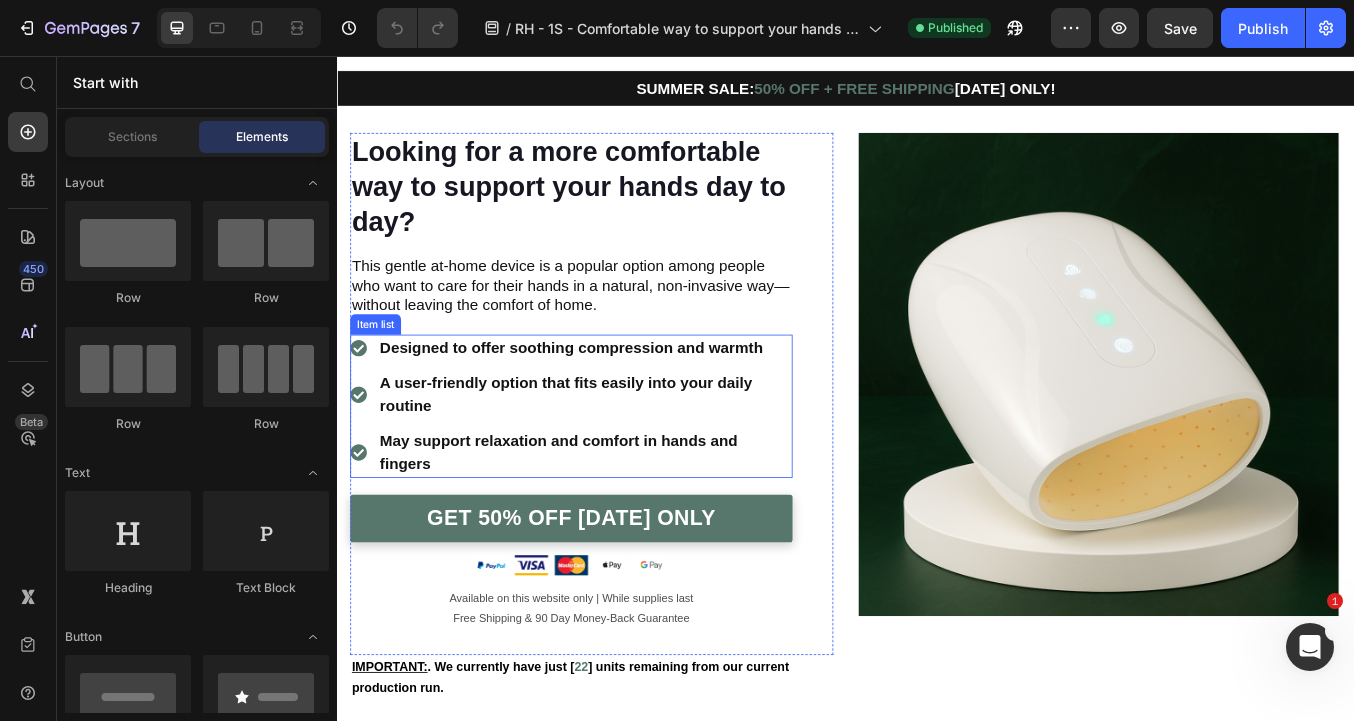 scroll, scrollTop: 48, scrollLeft: 0, axis: vertical 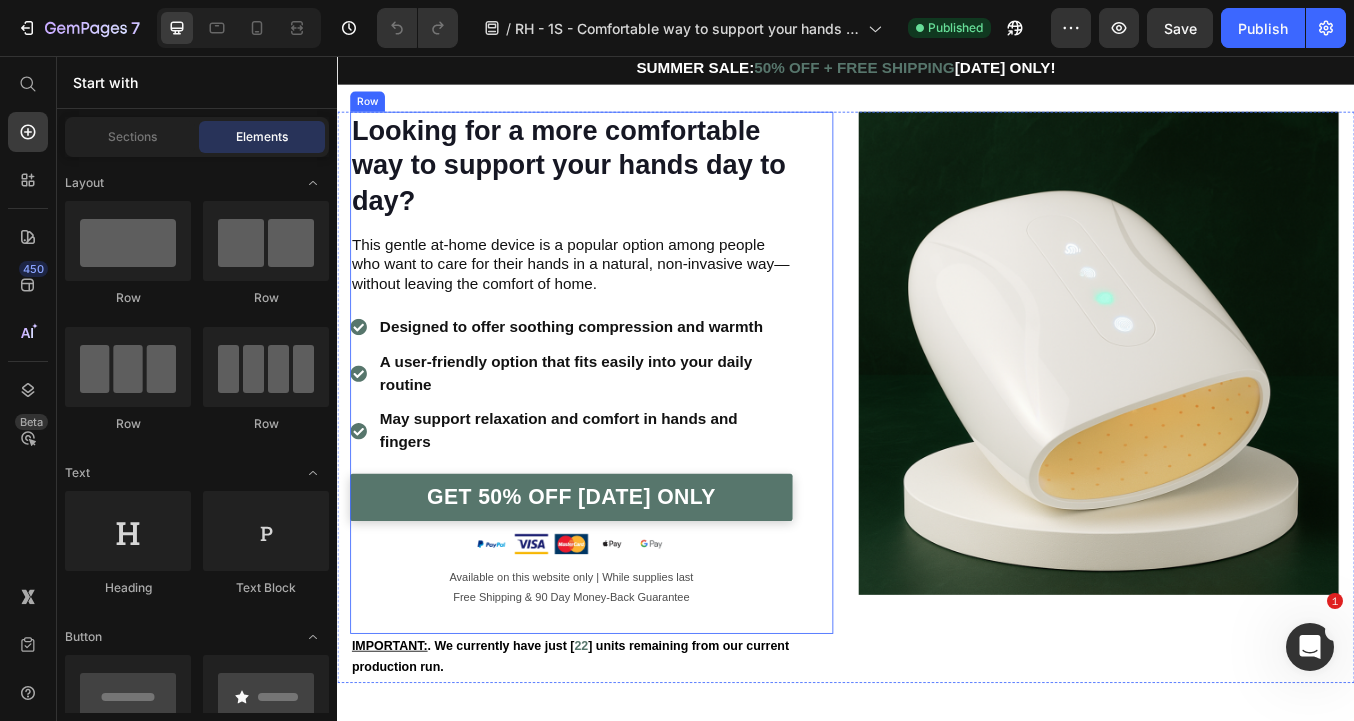 click on "This gentle at-home device is a popular option among people who want to care for their hands in a natural, non-invasive way—without leaving the comfort of home." at bounding box center (613, 303) 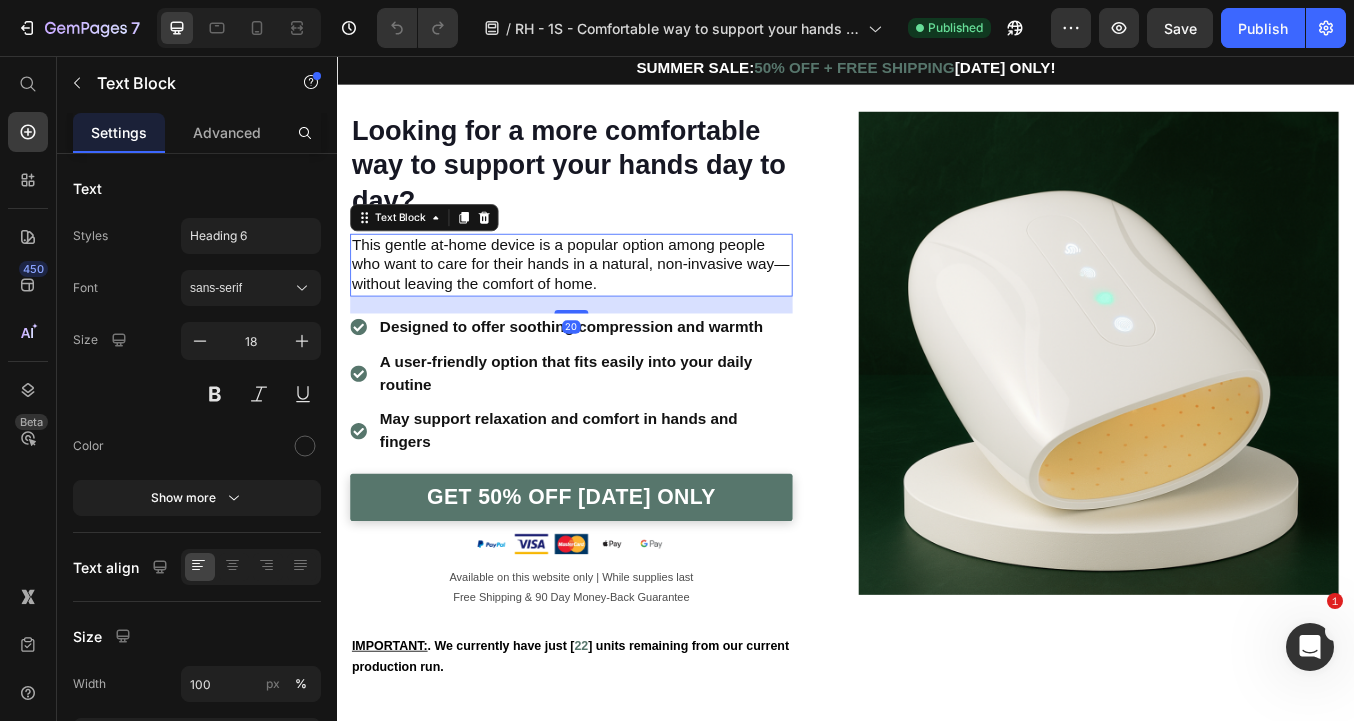 click on "This gentle at-home device is a popular option among people who want to care for their hands in a natural, non-invasive way—without leaving the comfort of home." at bounding box center [613, 303] 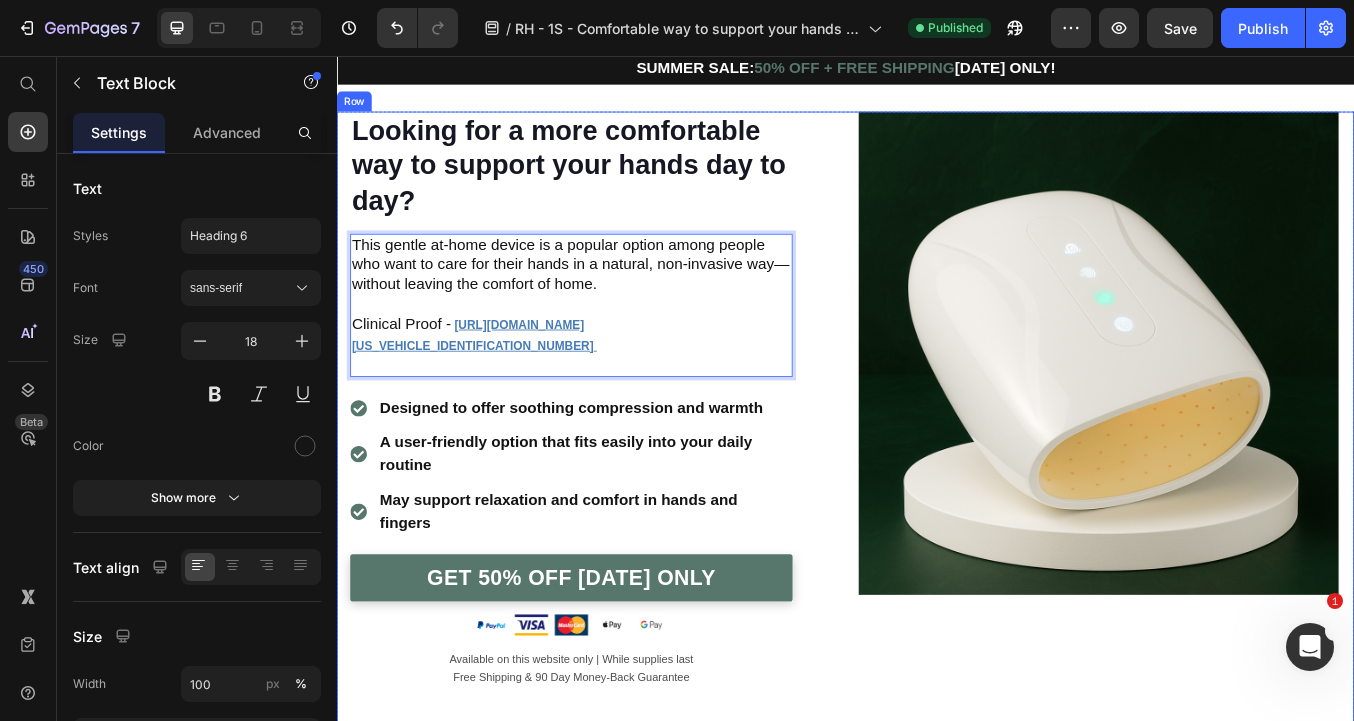 click on "Looking for a more comfortable way to support your hands day to day? Heading Looking for a more comfortable way to support your hands day to day? Heading This gentle at-home device is a popular option among people who want to care for their hands in a natural, non-invasive way—without leaving the comfort of home. Text Block Image This gentle at-home device is a popular option among people who want to care for their hands in a natural, non-invasive way—without leaving the comfort of home. Clinical Proof -   [URL][DOMAIN_NAME][US_VEHICLE_IDENTIFICATION_NUMBER]   Text Block   20 Designed to offer soothing compression and warmth A user-friendly option that fits easily into your daily routine May support relaxation and comfort in hands and fingers Item list GET 50% OFF [DATE] ONLY Button GET 50% OFF [DATE]   Button Image Row Available on this website only | While supplies last Free Shipping & 90 Day Money-Back Guarantee Text Block Row IMPORTANT: . We currently have just [ 22 Heading Image Row" at bounding box center [937, 507] 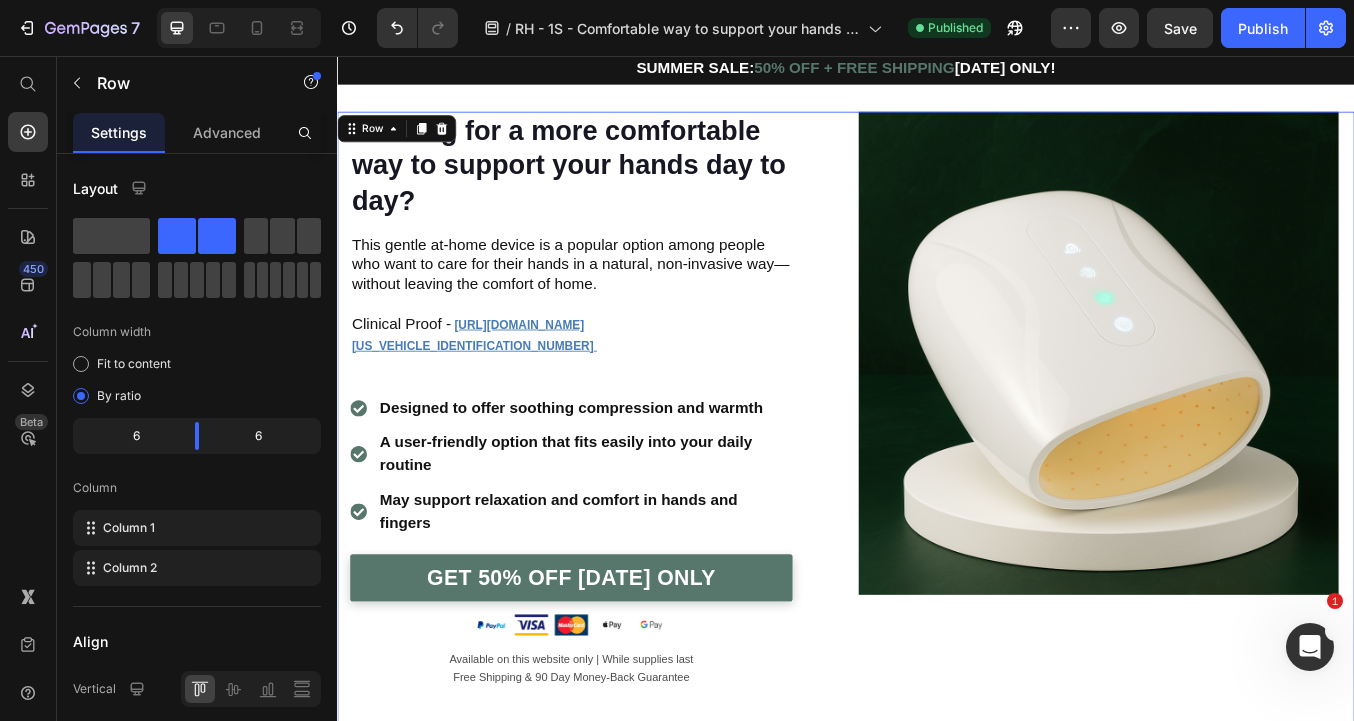 click at bounding box center (239, 28) 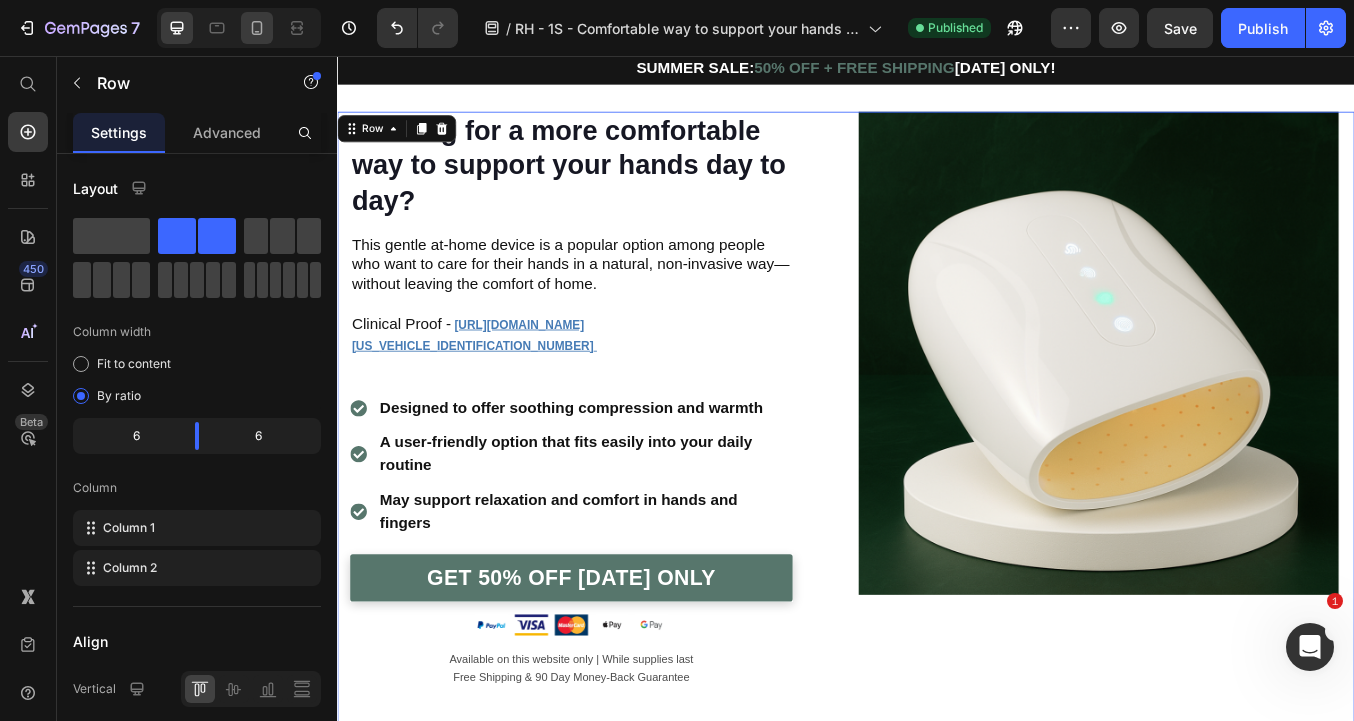 click 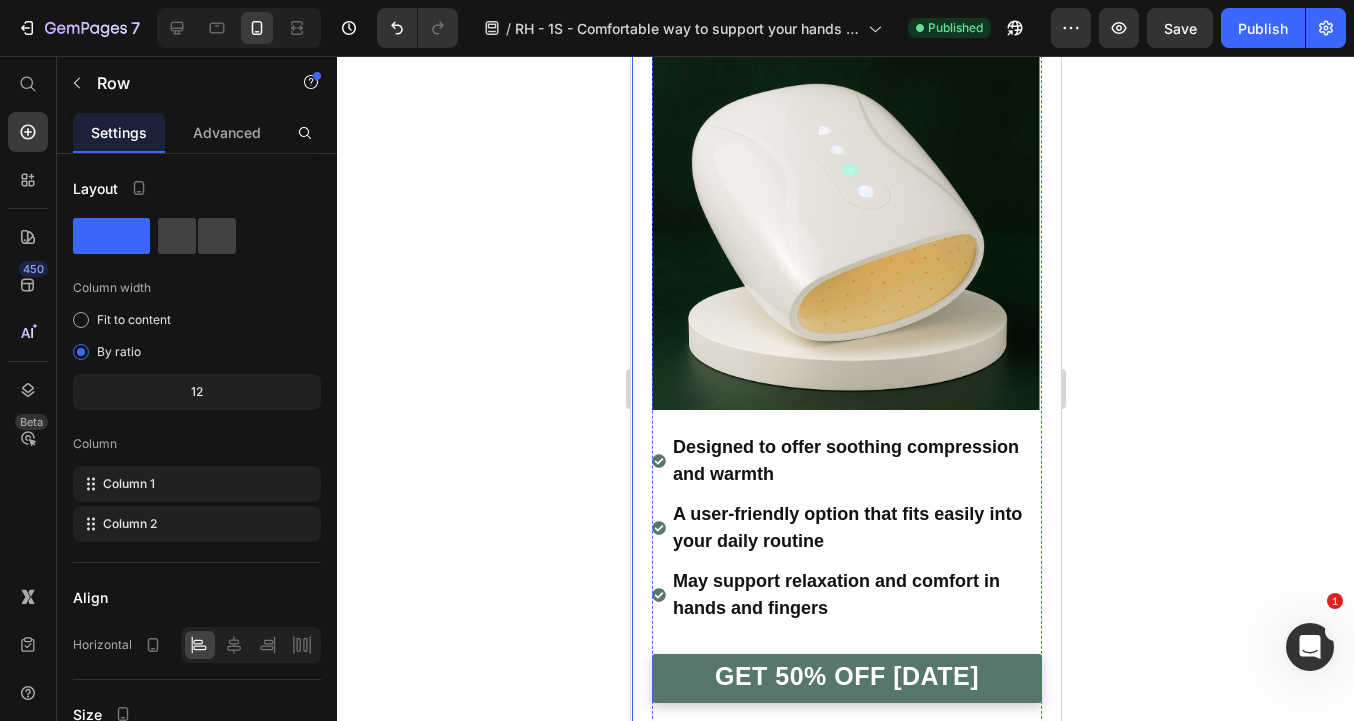 scroll, scrollTop: 264, scrollLeft: 0, axis: vertical 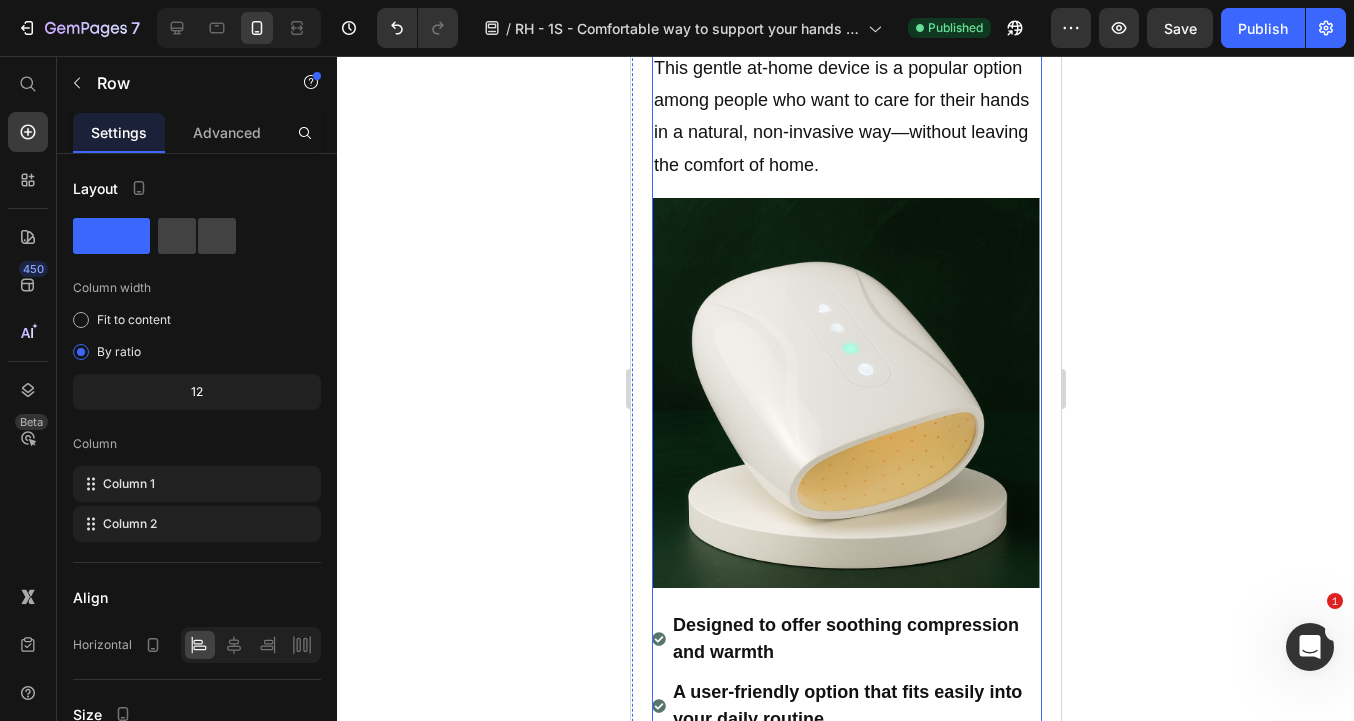 click on "Looking for a more comfortable way to support your hands day to day? Heading Looking for a more comfortable way to support your hands day to day? Heading This gentle at-home device is a popular option among people who want to care for their hands in a natural, non-invasive way—without leaving the comfort of home. Text Block Image This gentle at-home device is a popular option among people who want to care for their hands in a natural, non-invasive way—without leaving the comfort of home. Clinical Proof -   [URL][DOMAIN_NAME][US_VEHICLE_IDENTIFICATION_NUMBER]   Text Block Designed to offer soothing compression and warmth A user-friendly option that fits easily into your daily routine May support relaxation and comfort in hands and fingers Item list GET 50% OFF [DATE] ONLY Button GET 50% OFF [DATE]   Button Image Row Available on this website only | While supplies last Free Shipping & 90 Day Money-Back Guarantee Text Block" at bounding box center (846, 450) 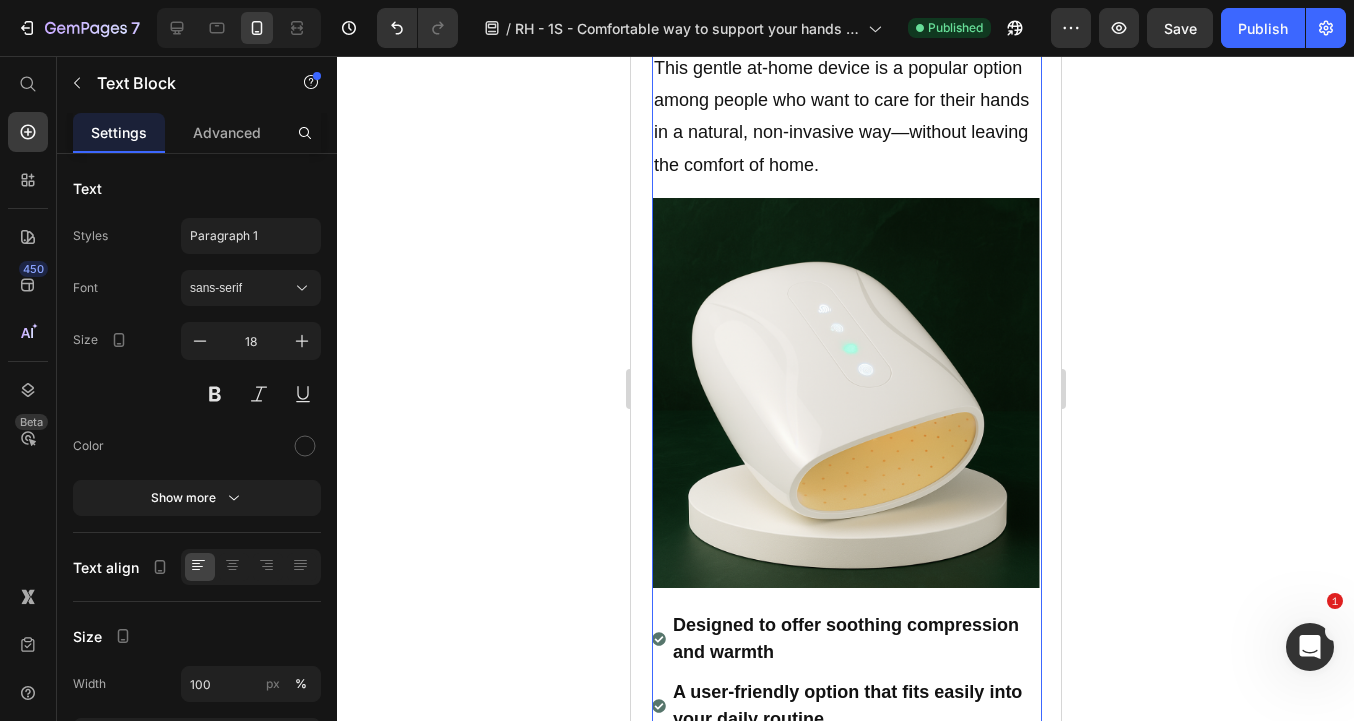 click on "This gentle at-home device is a popular option among people who want to care for their hands in a natural, non-invasive way—without leaving the comfort of home." at bounding box center [846, 117] 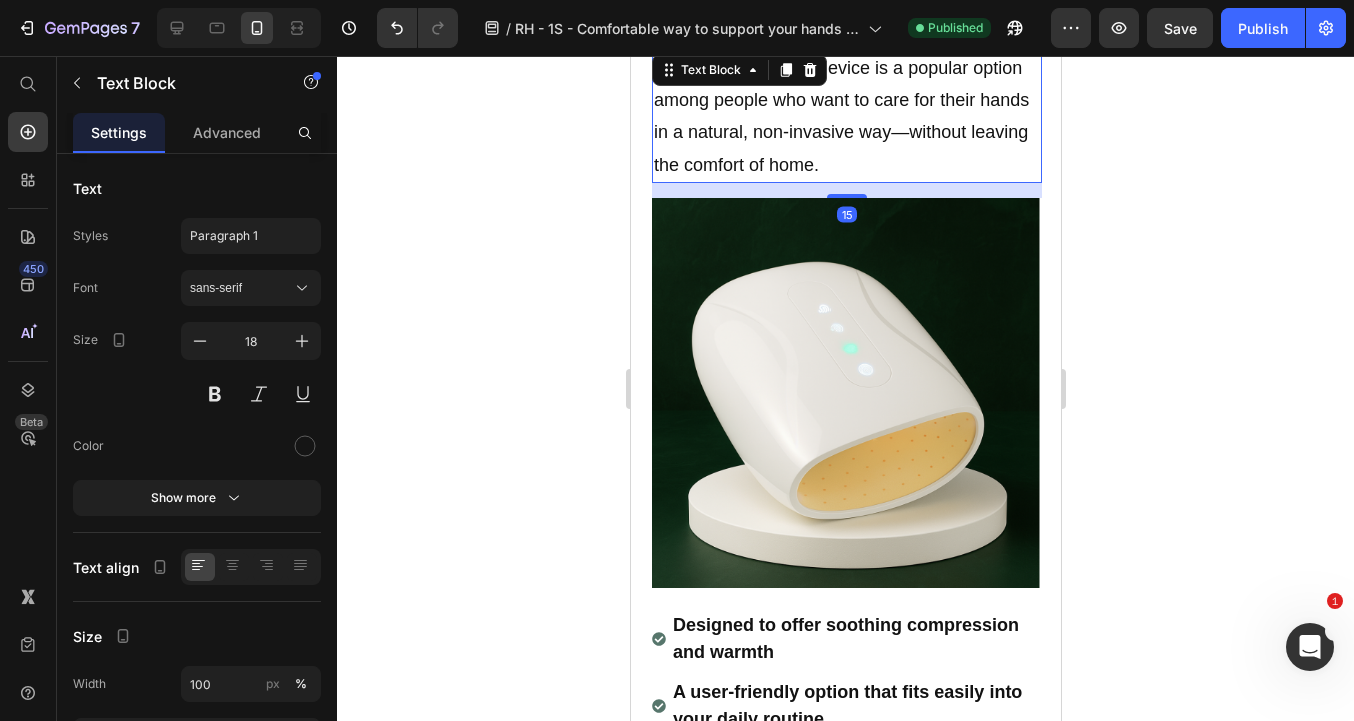 click on "This gentle at-home device is a popular option among people who want to care for their hands in a natural, non-invasive way—without leaving the comfort of home." at bounding box center (846, 117) 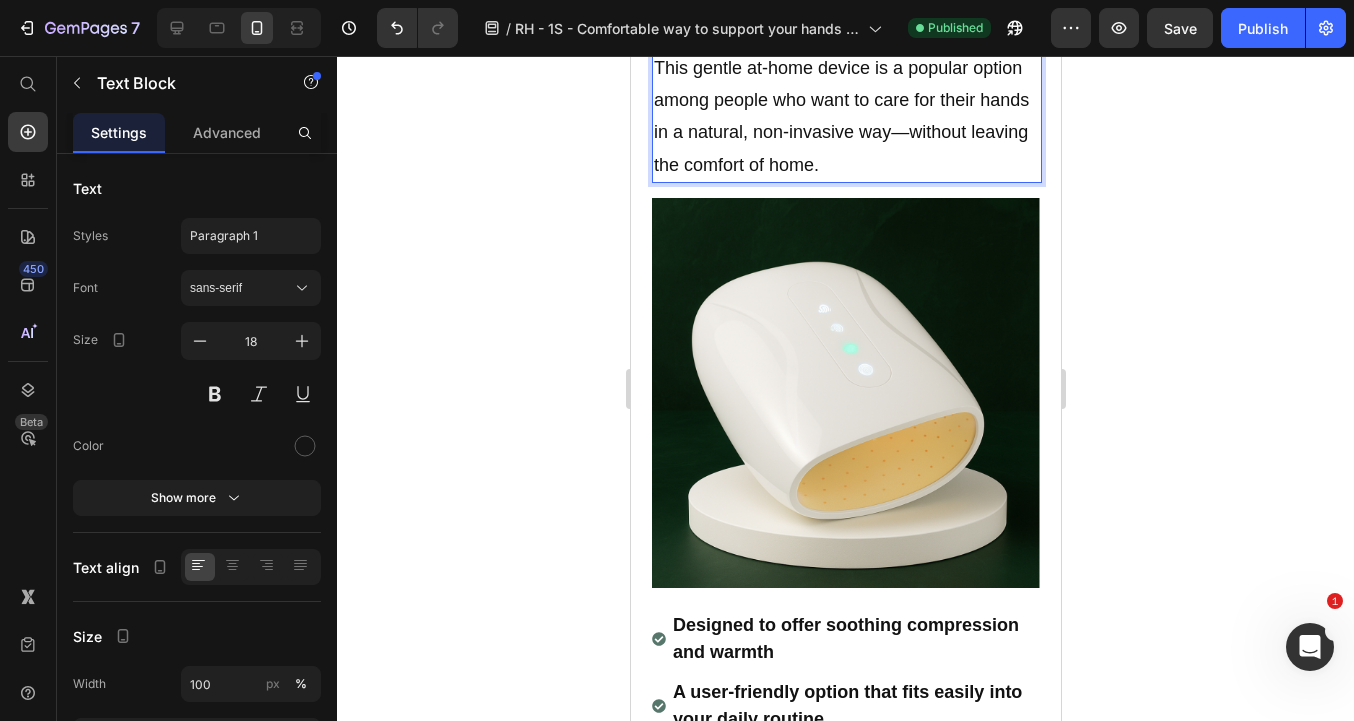 click on "This gentle at-home device is a popular option among people who want to care for their hands in a natural, non-invasive way—without leaving the comfort of home." at bounding box center [846, 117] 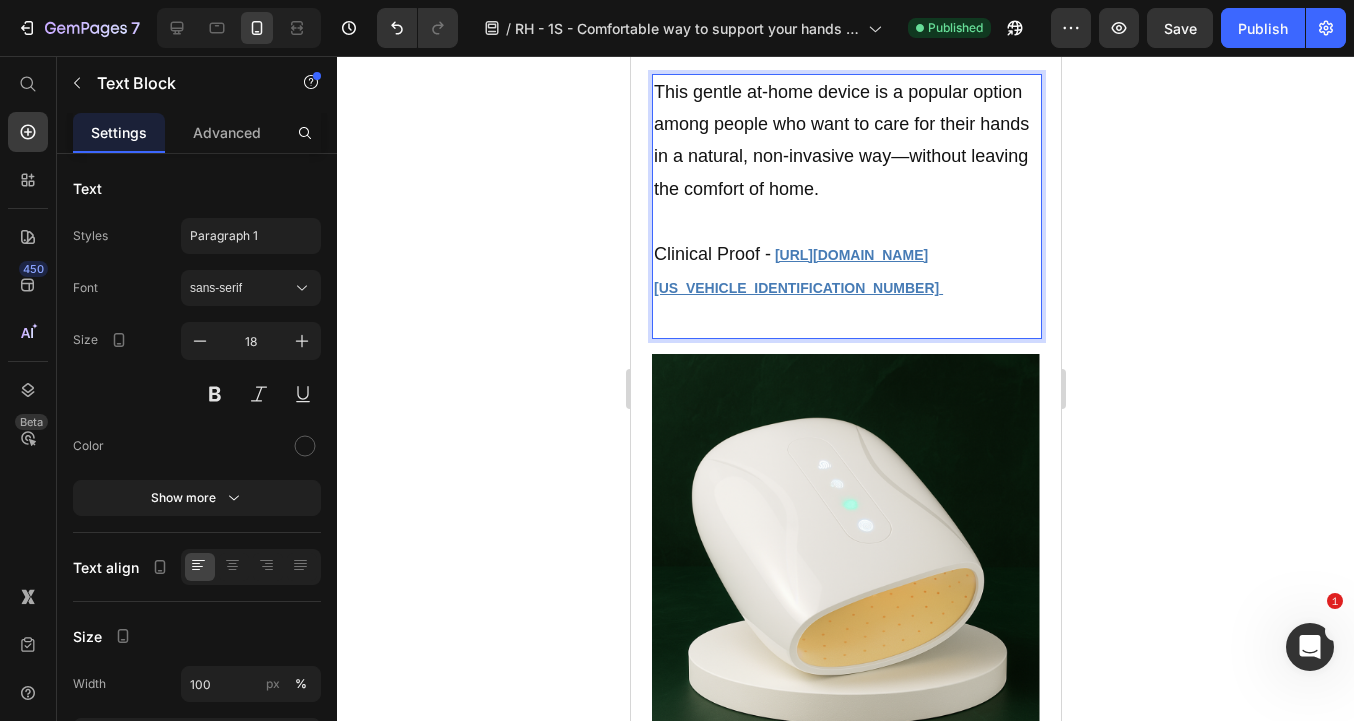 scroll, scrollTop: 239, scrollLeft: 0, axis: vertical 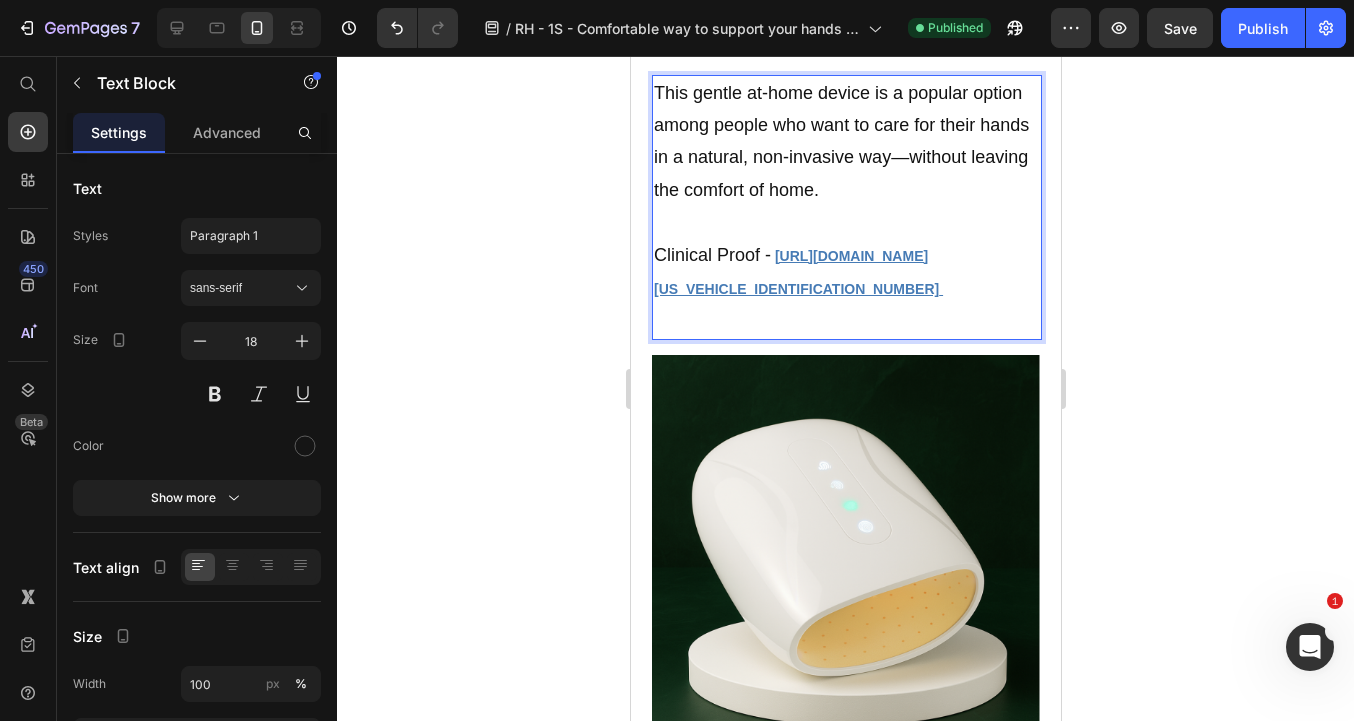 click 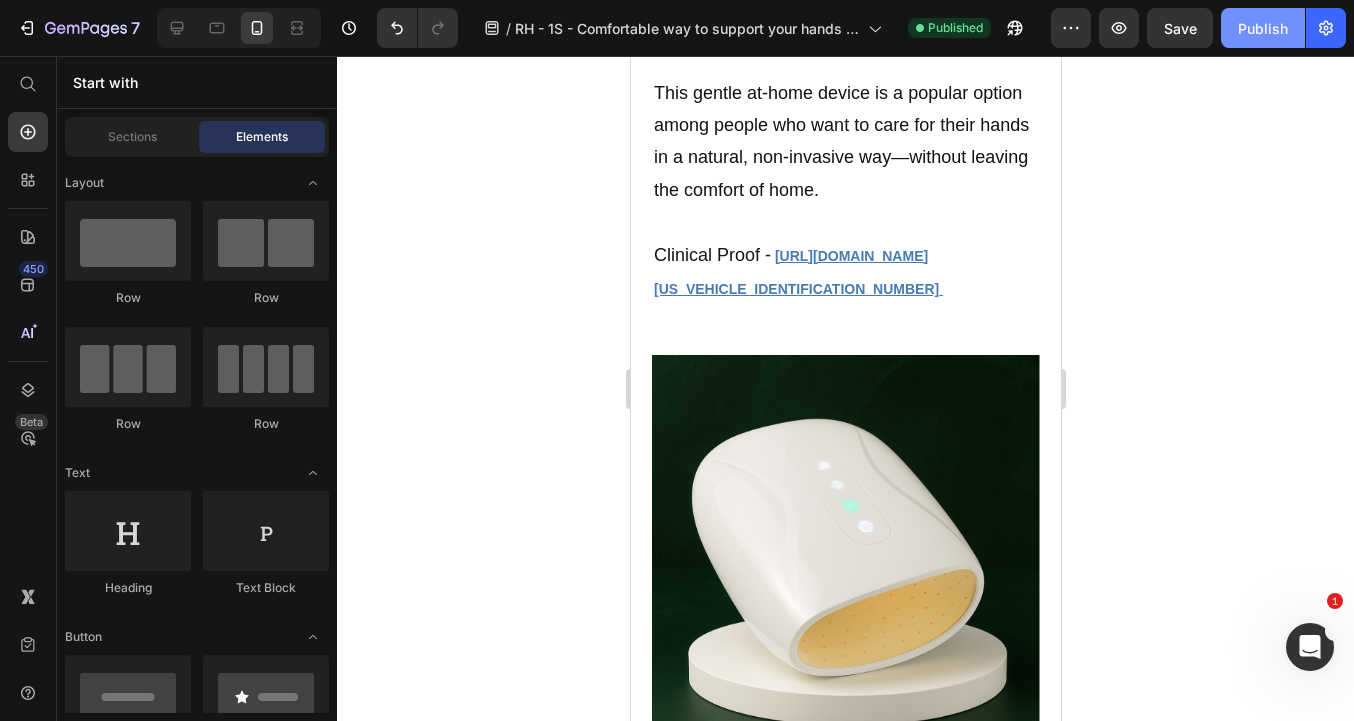click on "Publish" 